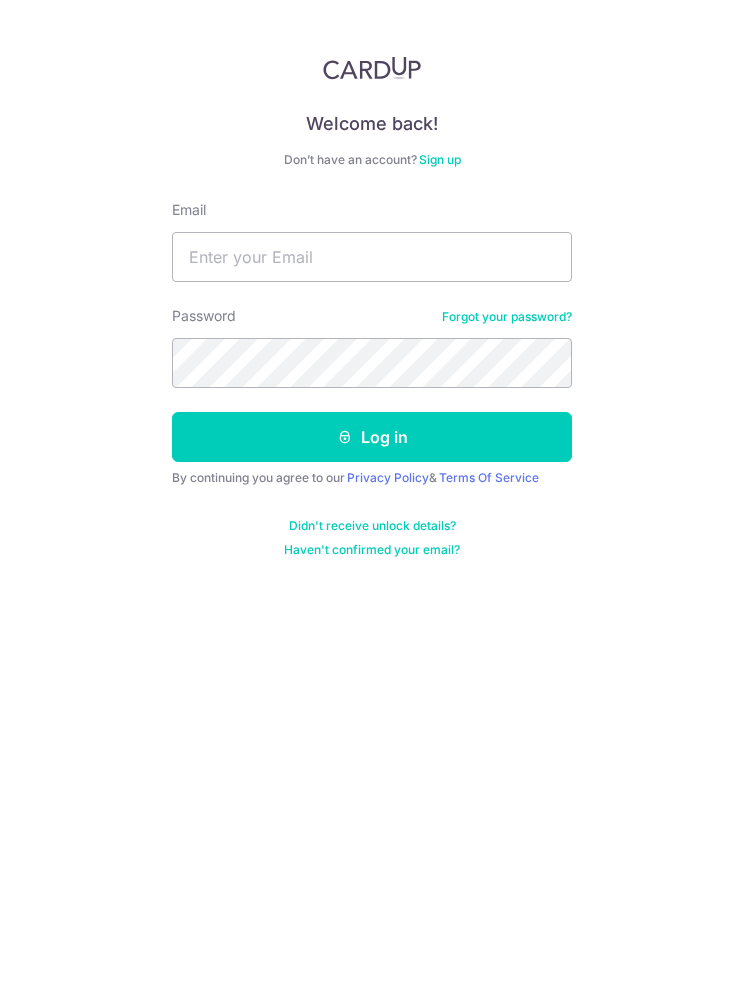 scroll, scrollTop: 0, scrollLeft: 0, axis: both 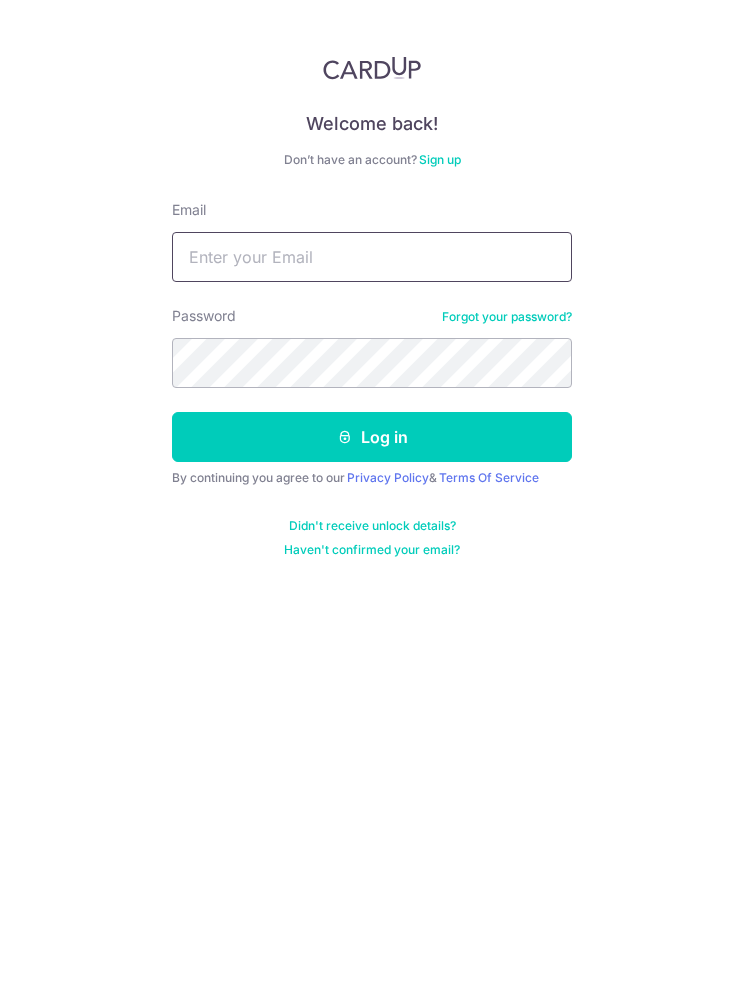 click on "Email" at bounding box center (372, 257) 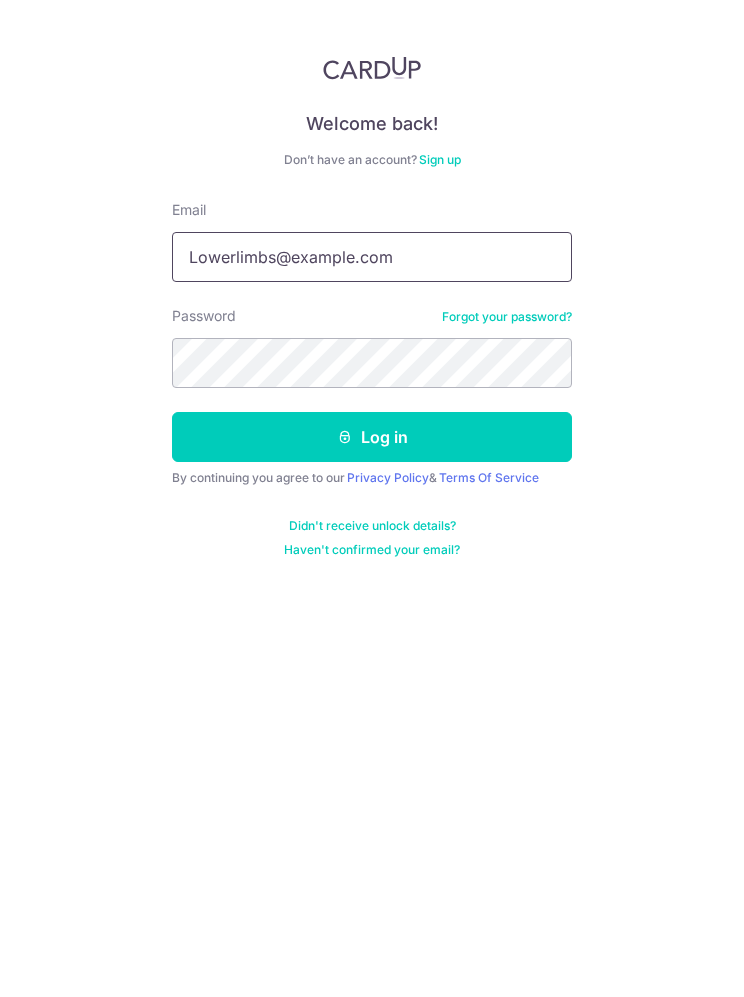 type on "Lowerlimbs@gmail.com" 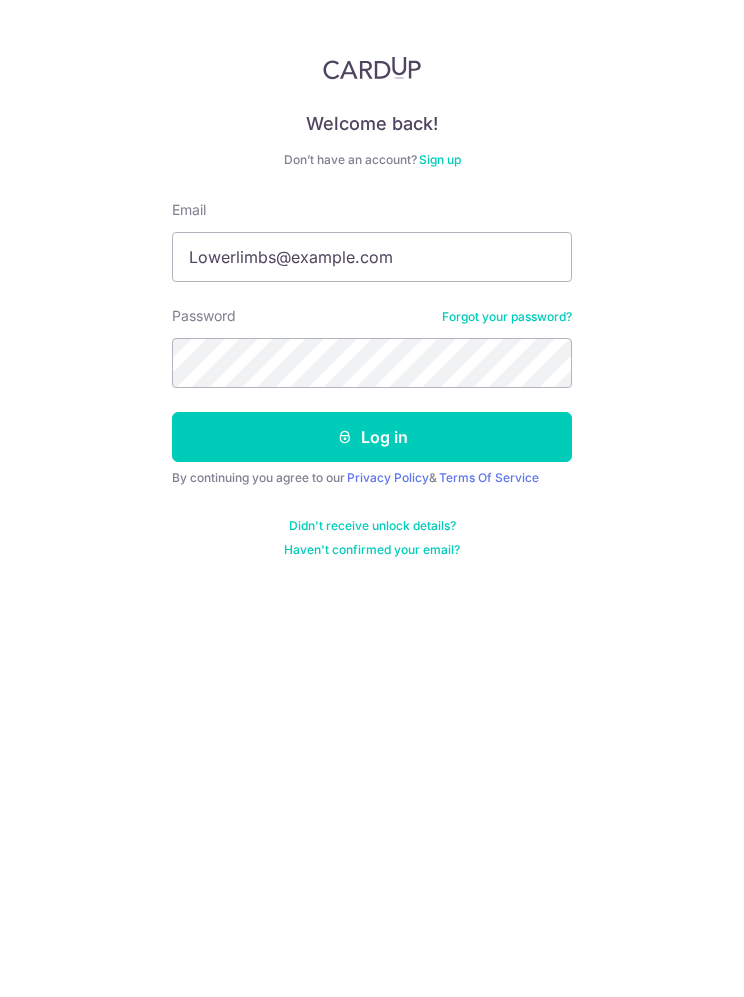 click on "Log in" at bounding box center (372, 437) 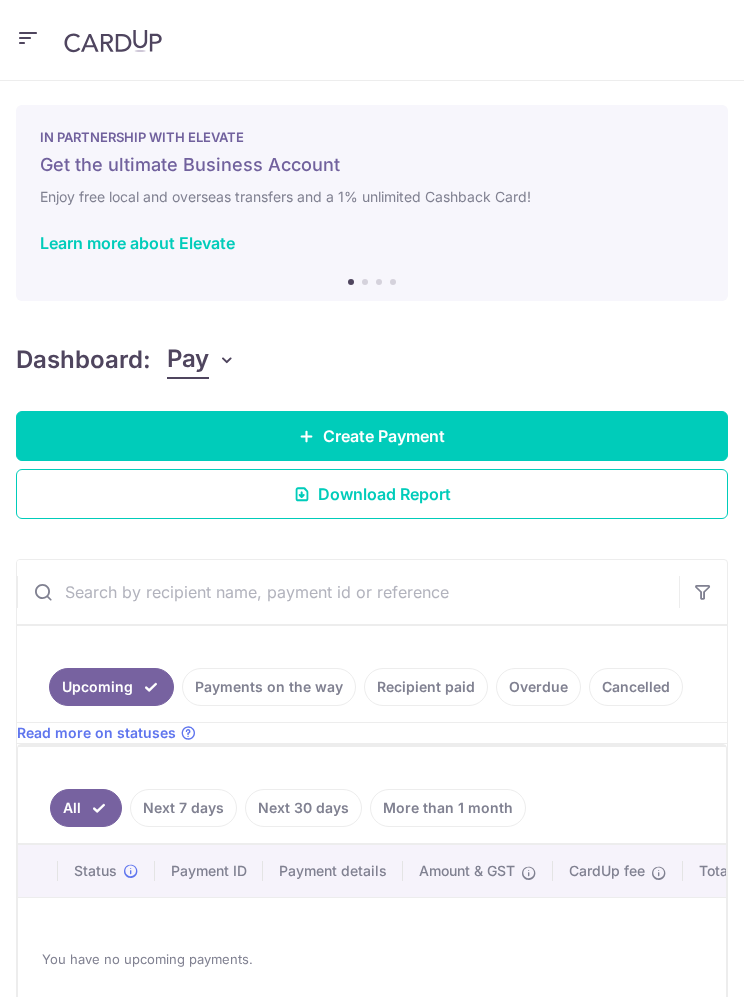 scroll, scrollTop: 0, scrollLeft: 0, axis: both 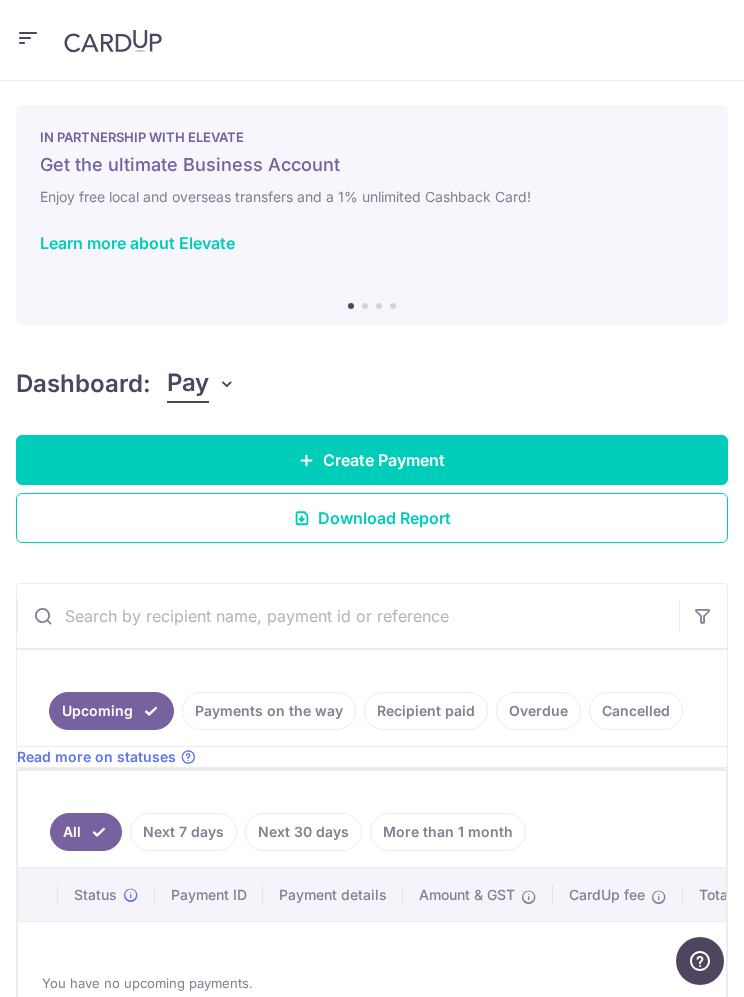 click at bounding box center (372, 40) 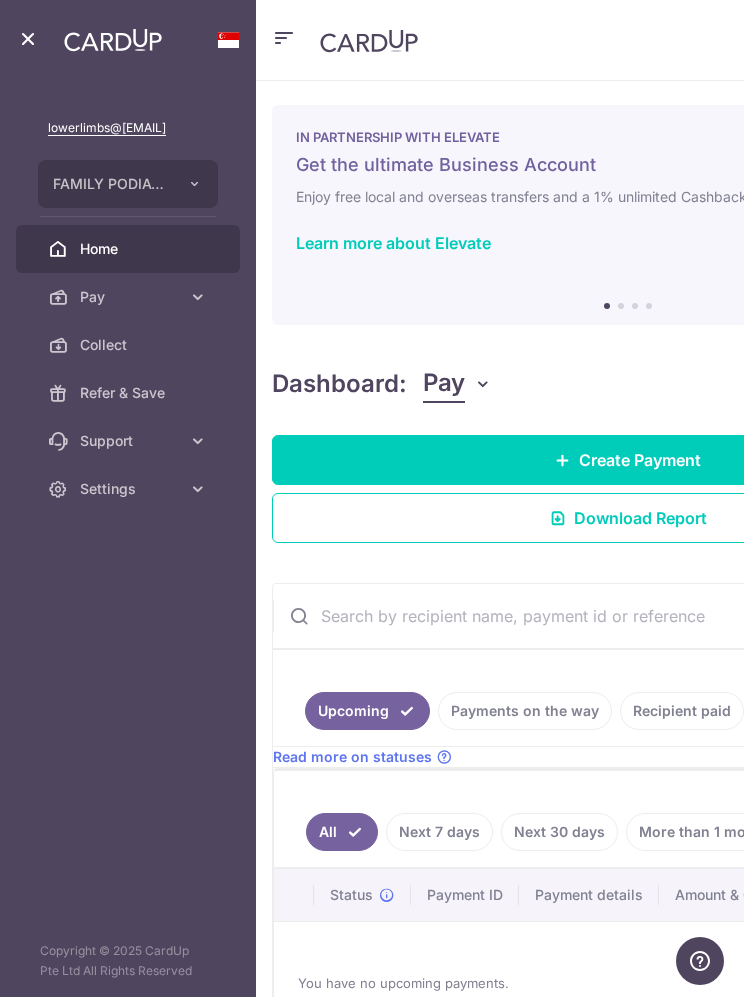 click on "Pay" at bounding box center (130, 297) 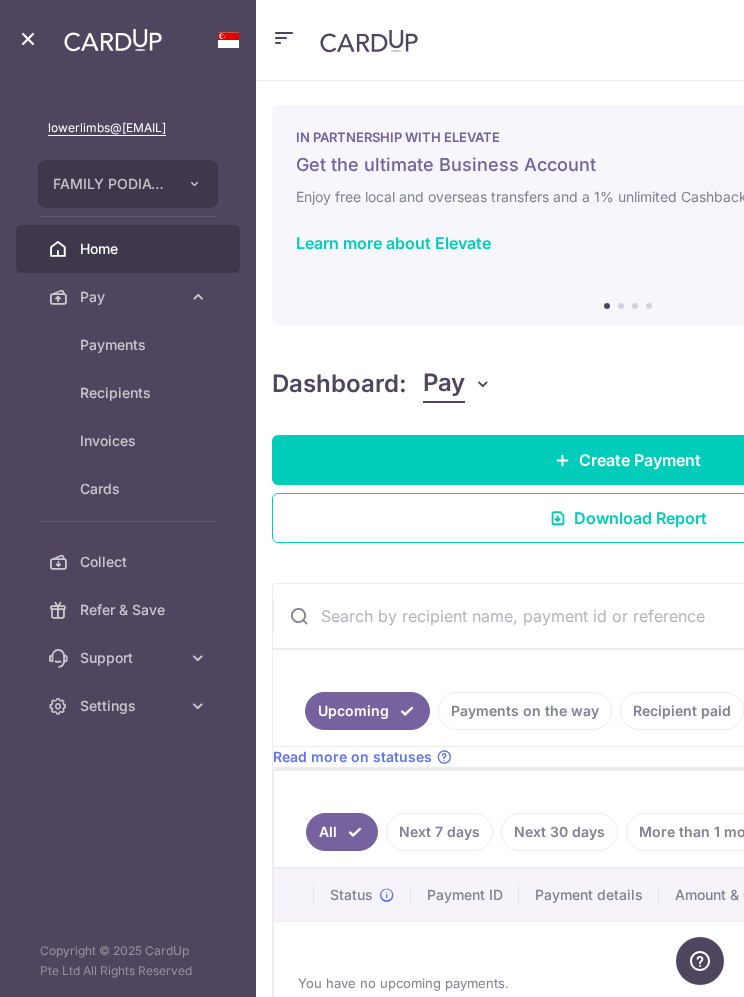 click on "Payments" at bounding box center [144, 345] 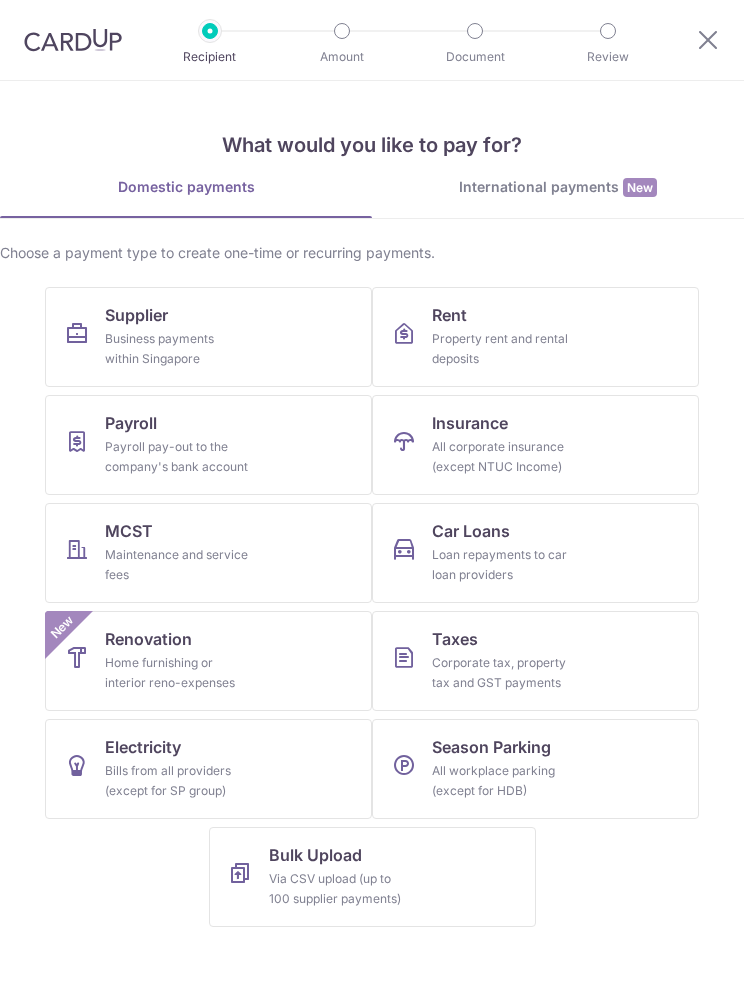 scroll, scrollTop: 0, scrollLeft: 0, axis: both 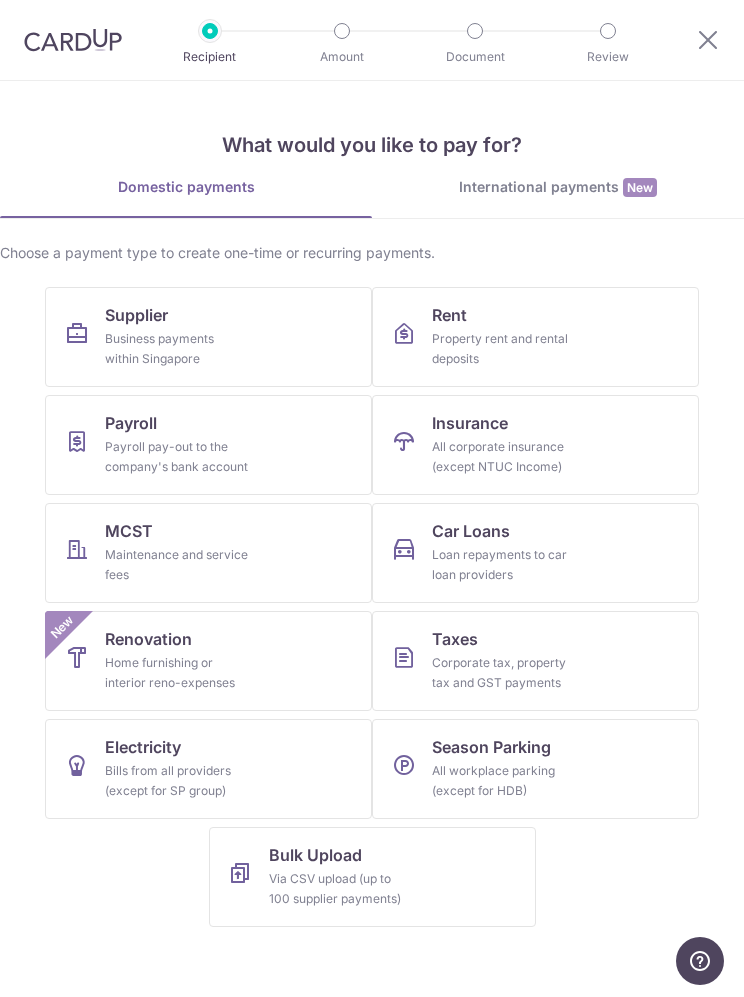 click on "Home furnishing or interior reno-expenses" at bounding box center (177, 673) 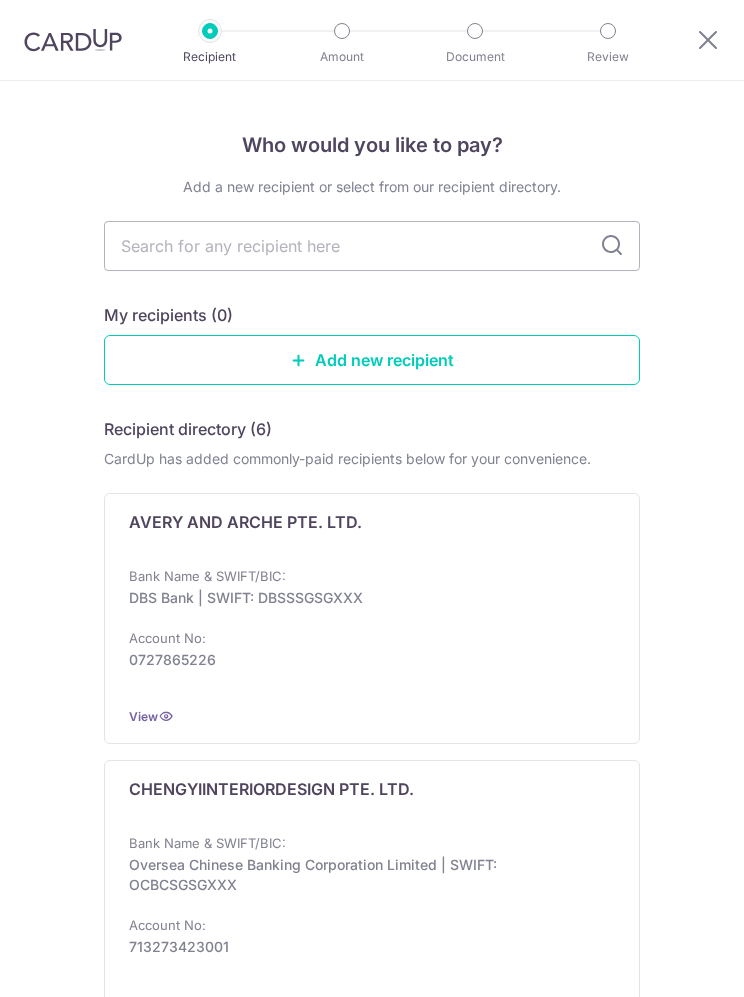 scroll, scrollTop: 0, scrollLeft: 0, axis: both 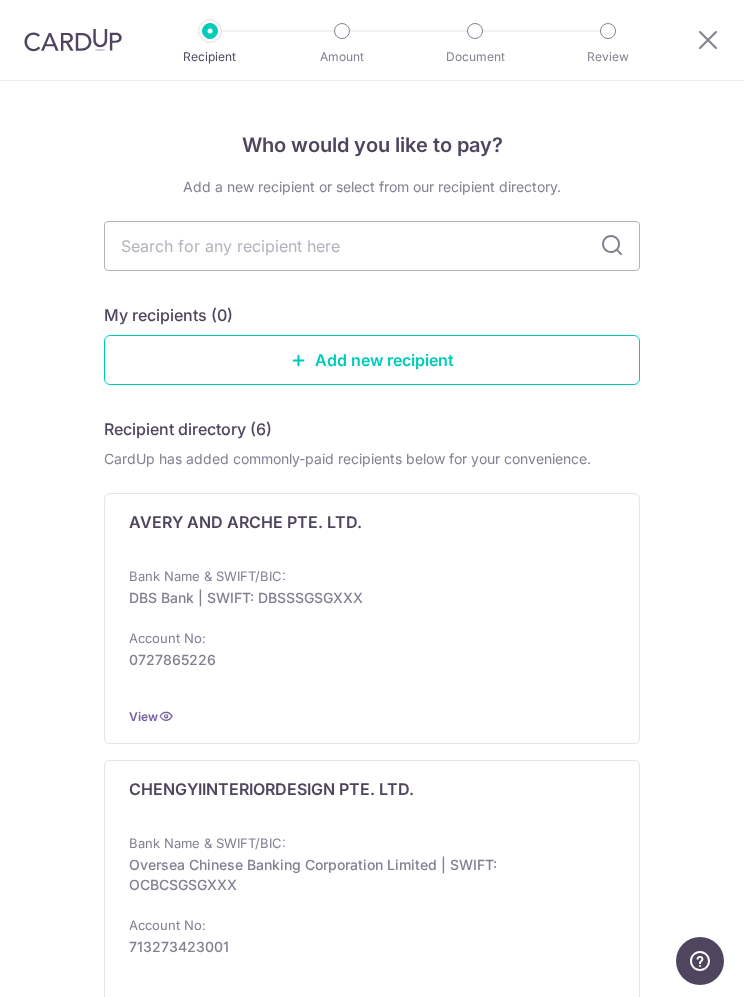click at bounding box center (372, 246) 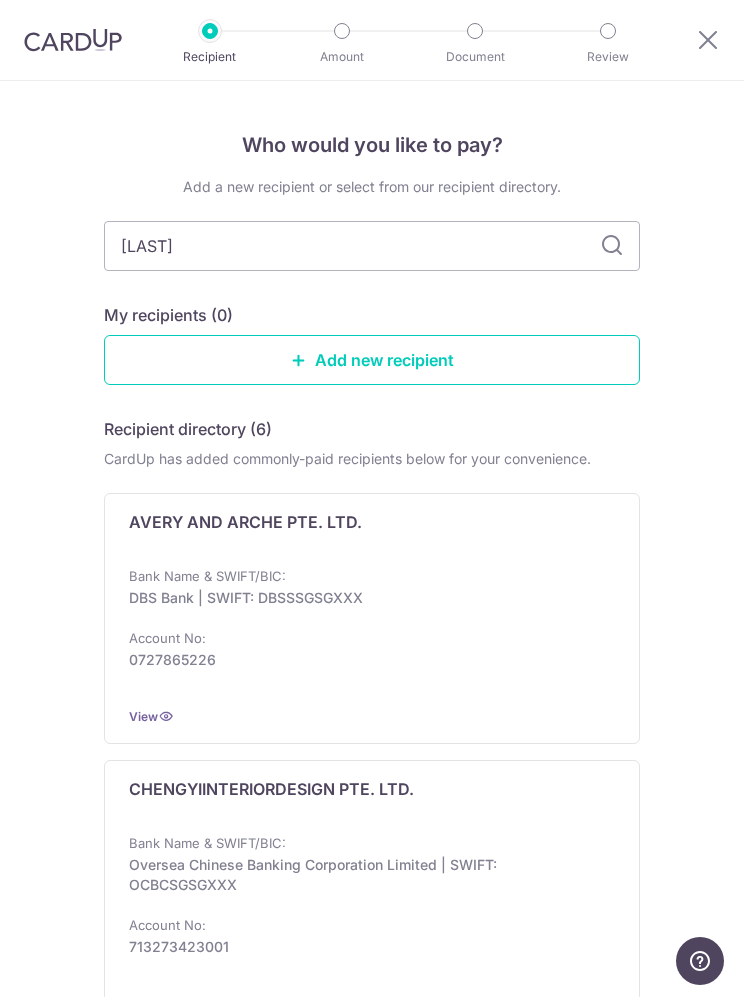 type on "Carpenters" 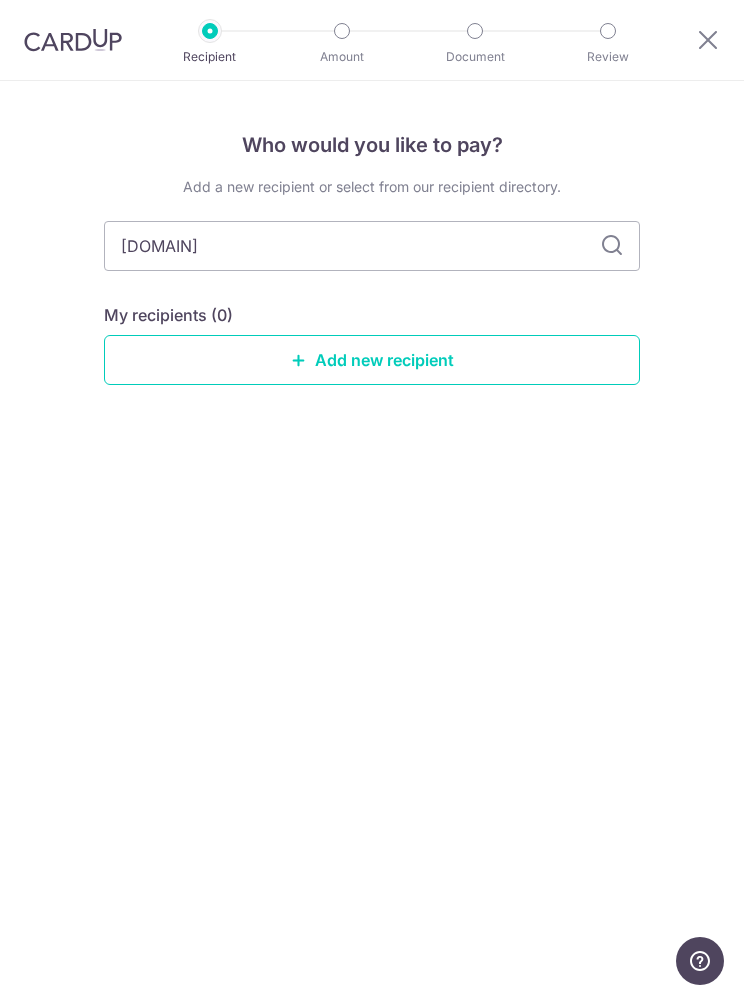 type on "Carpenters.com" 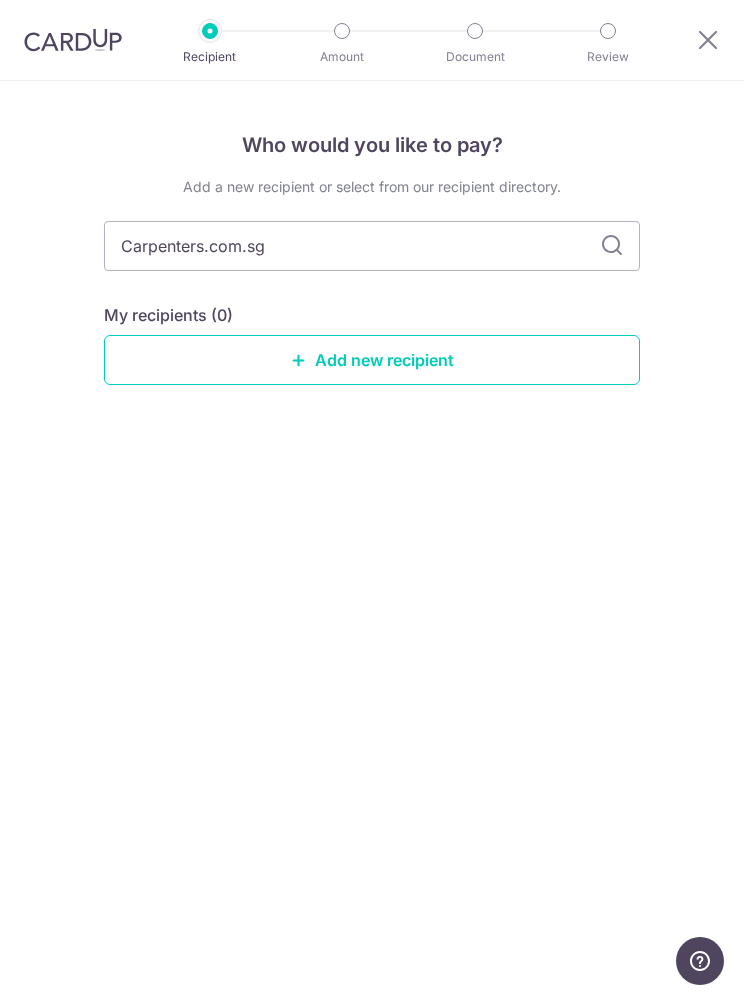 type on "Carpenters.com.sg" 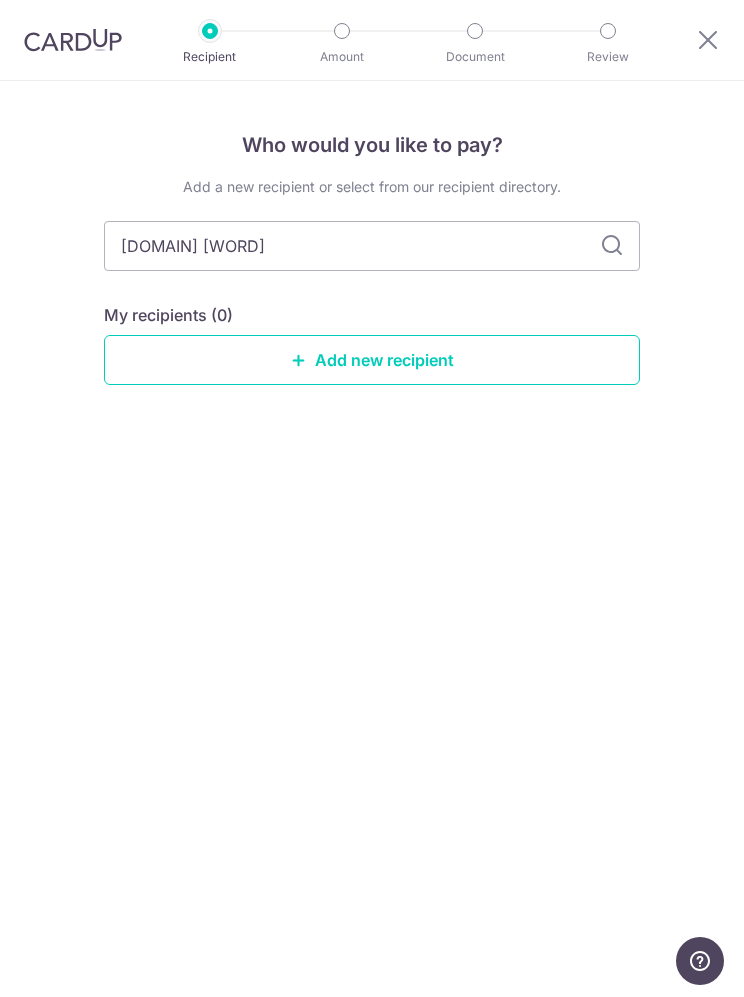 type on "Carpenters.com.sg t" 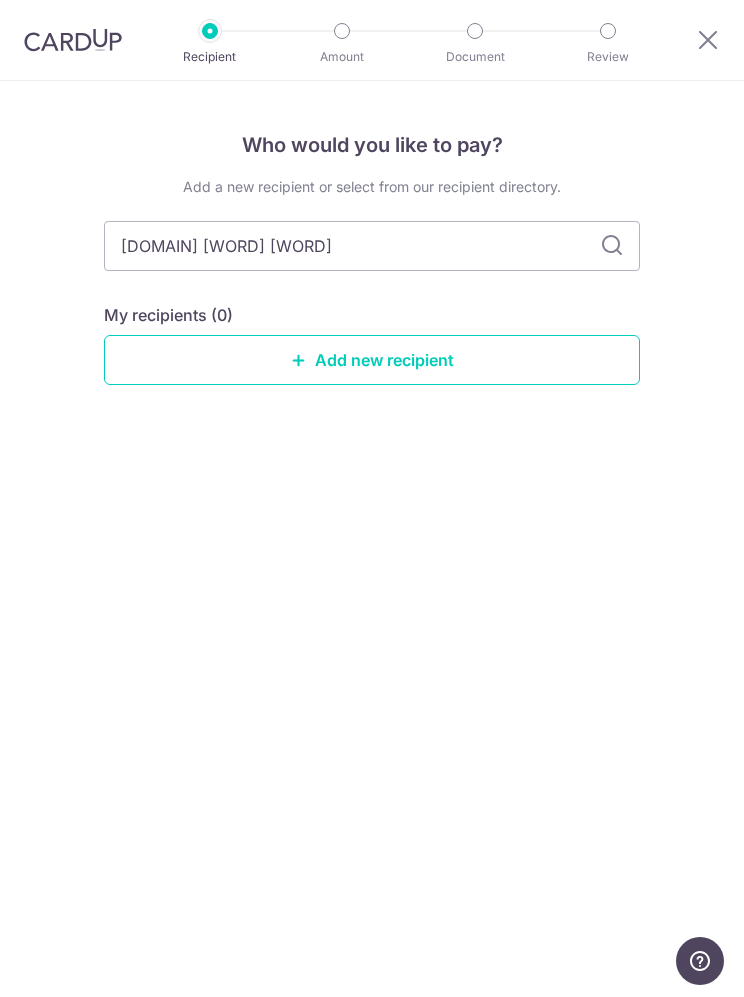 type on "Carpenters.com.sg Pte Ltd" 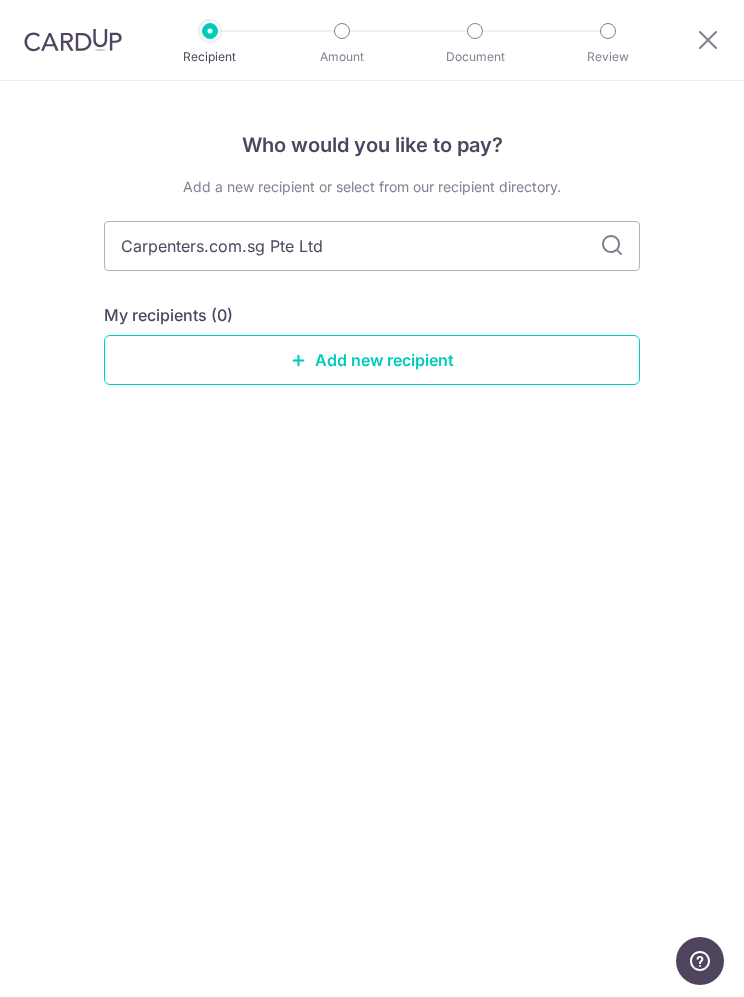 click on "Add new recipient" at bounding box center [372, 360] 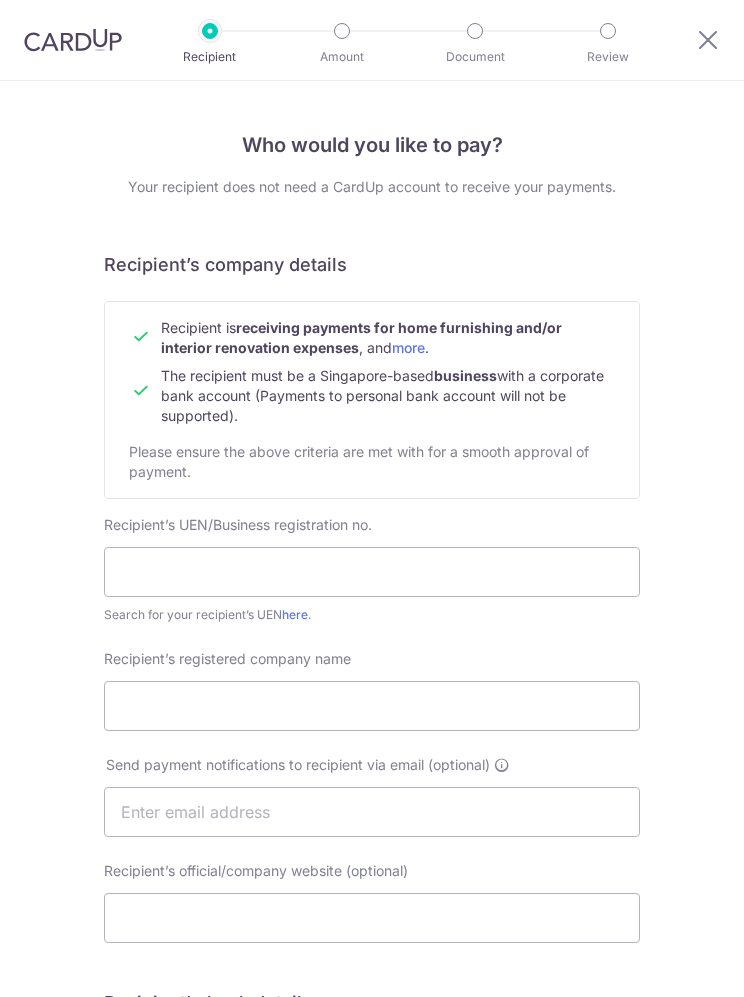 scroll, scrollTop: 0, scrollLeft: 0, axis: both 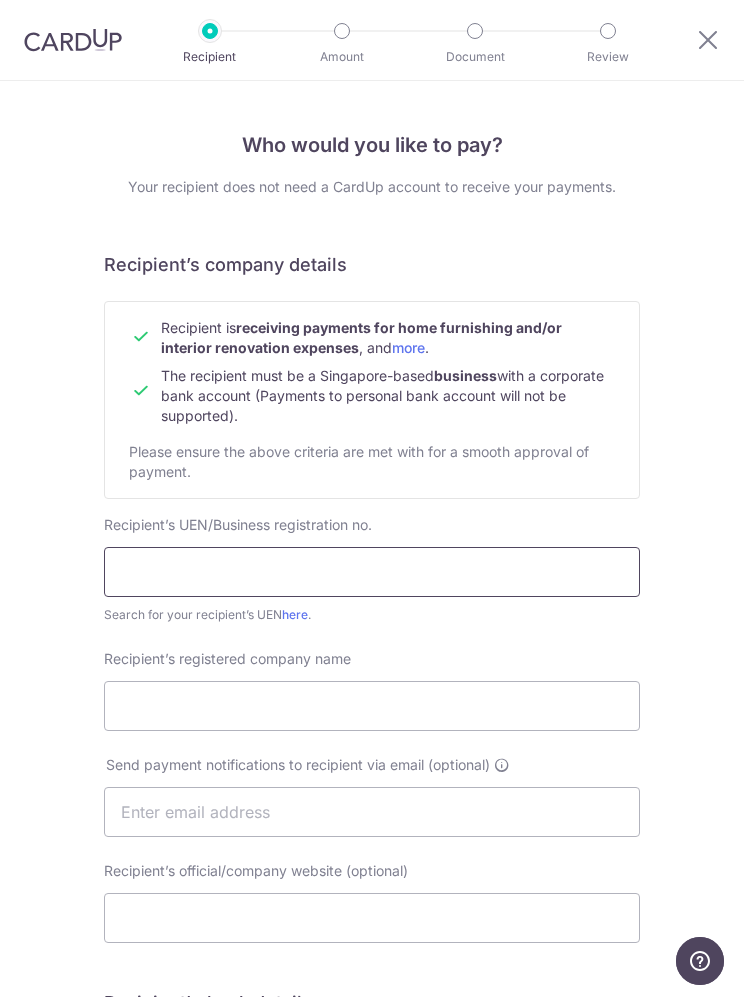 click at bounding box center [372, 572] 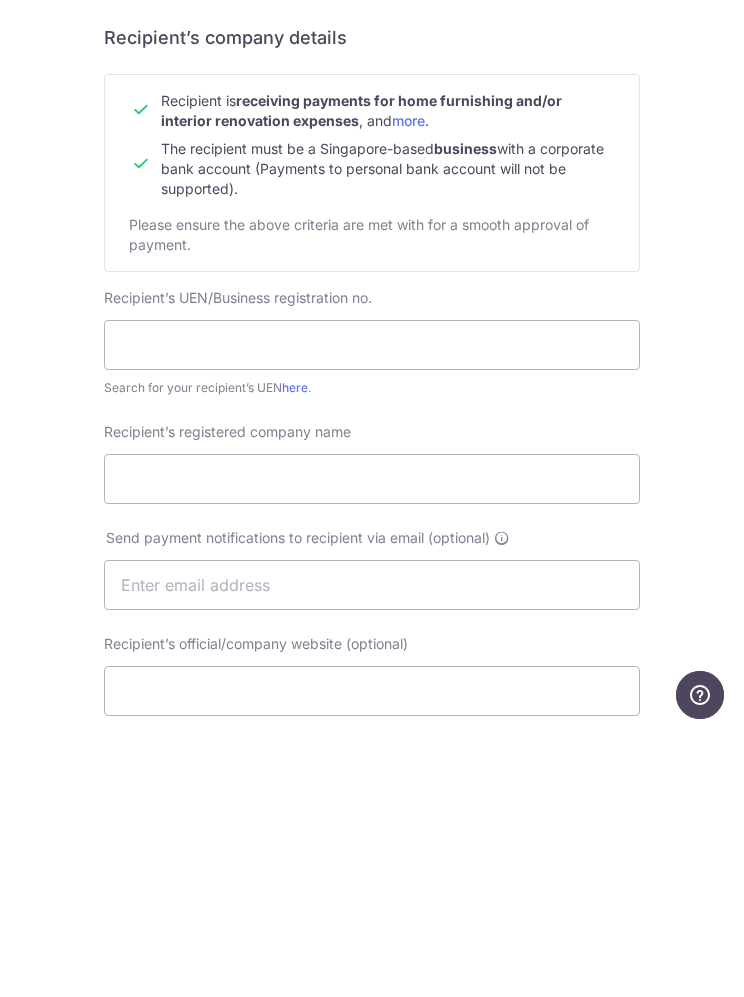 click on "Recipient’s registered company name" at bounding box center [372, 745] 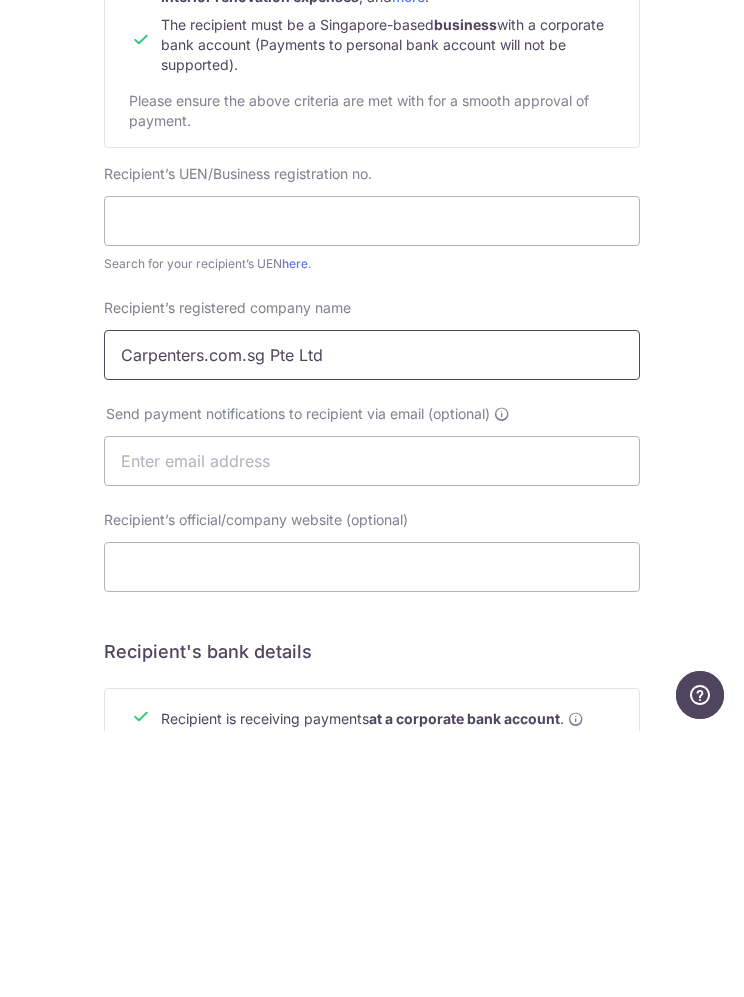 scroll, scrollTop: 118, scrollLeft: 0, axis: vertical 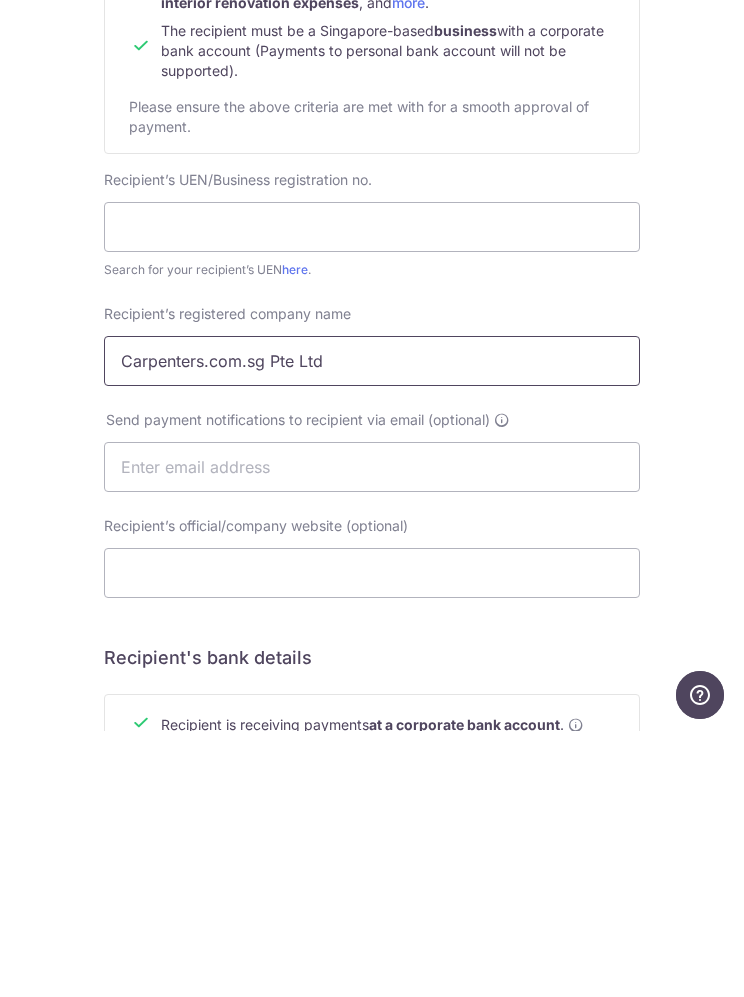 type on "Carpenters.com.sg Pte Ltd" 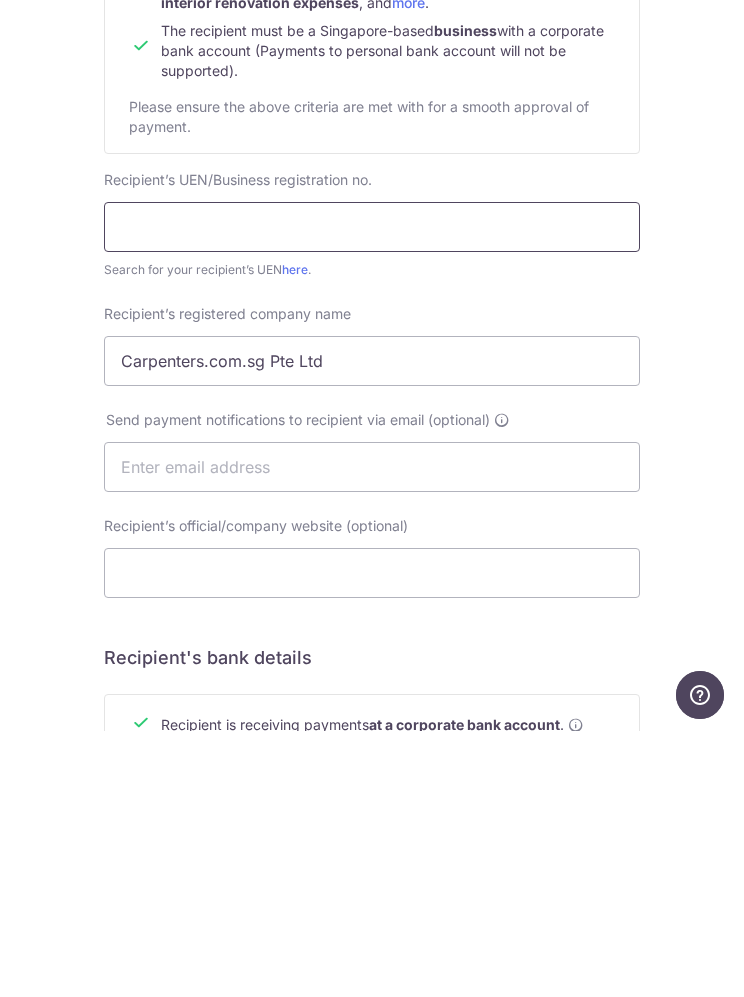 click at bounding box center [372, 493] 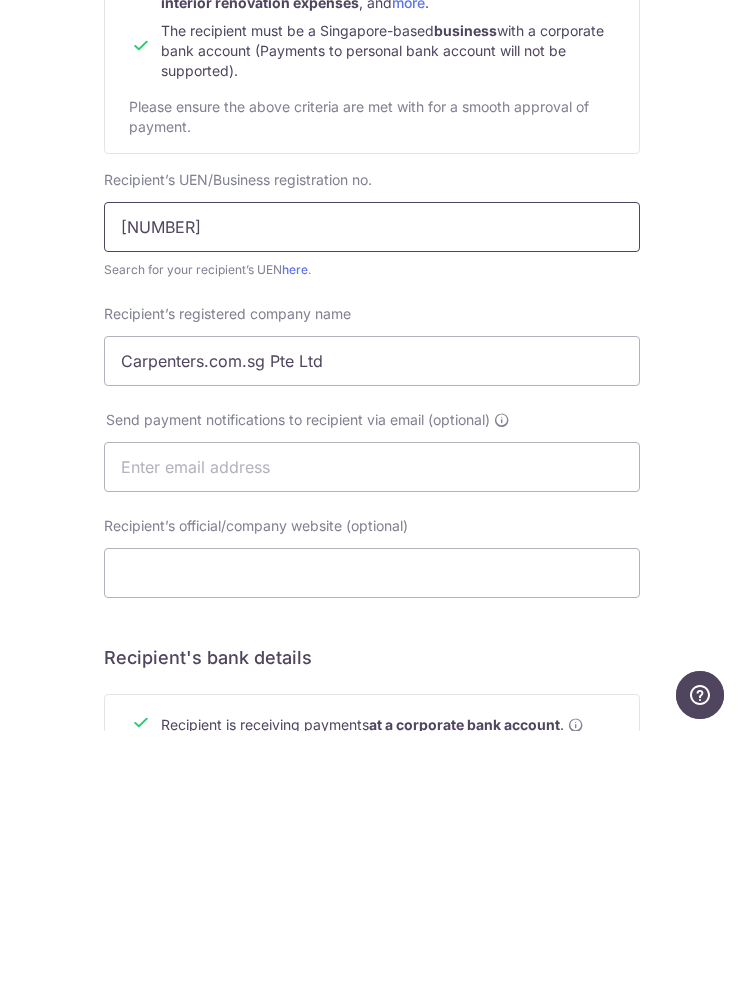 type on "201217540G" 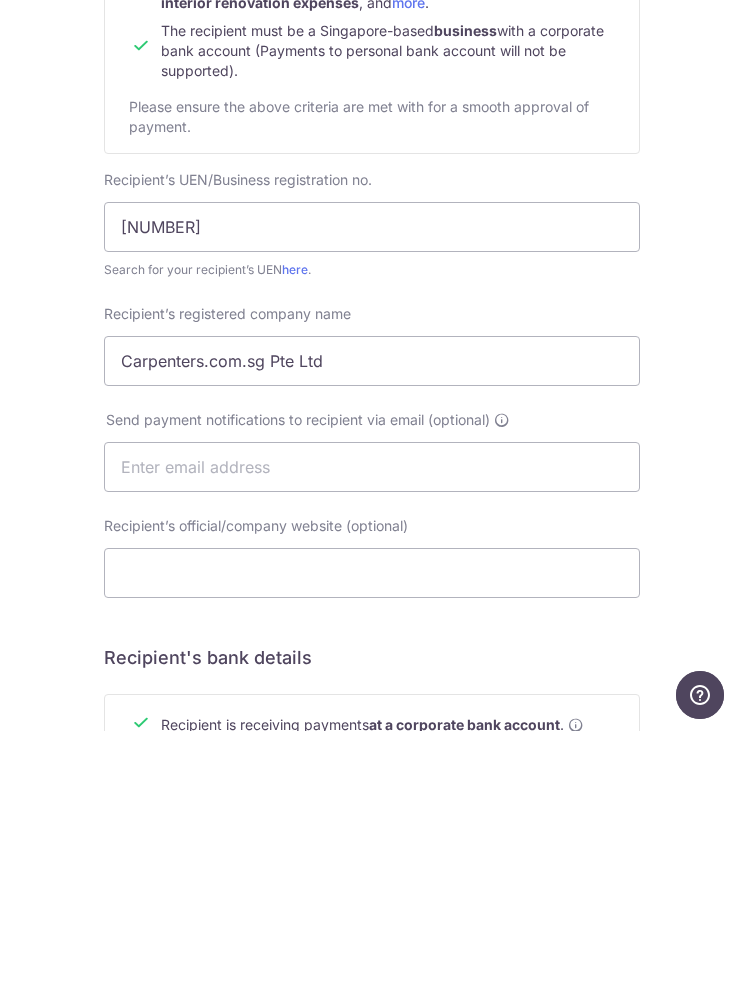 click at bounding box center [372, 733] 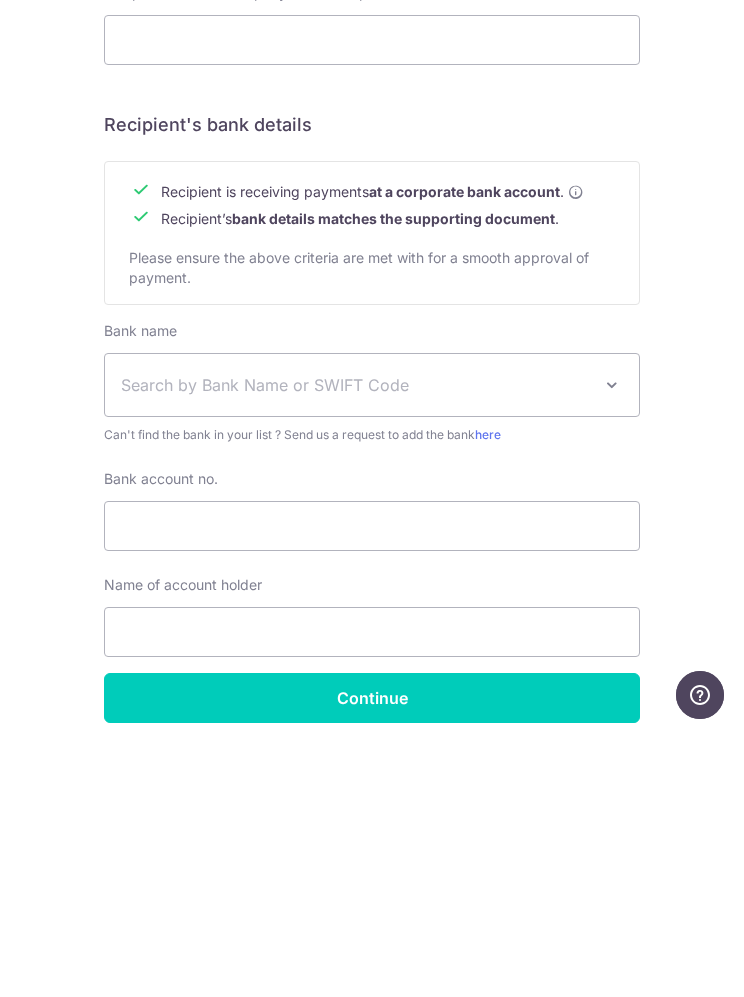 click on "Search by Bank Name or SWIFT Code" at bounding box center [356, 651] 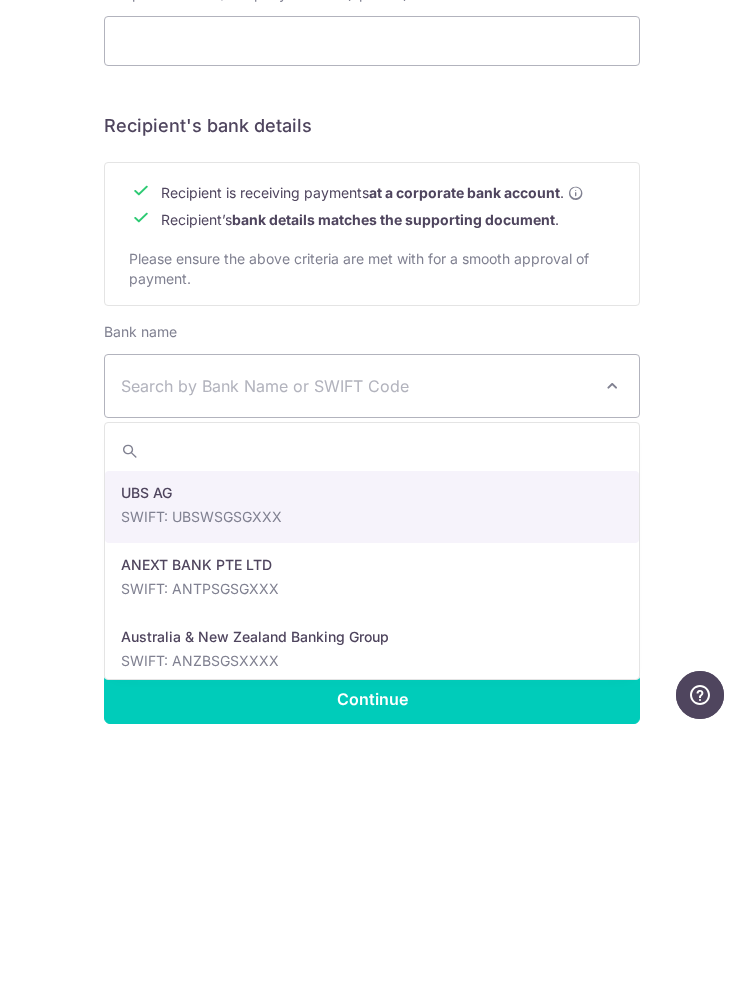 scroll, scrollTop: 87, scrollLeft: 0, axis: vertical 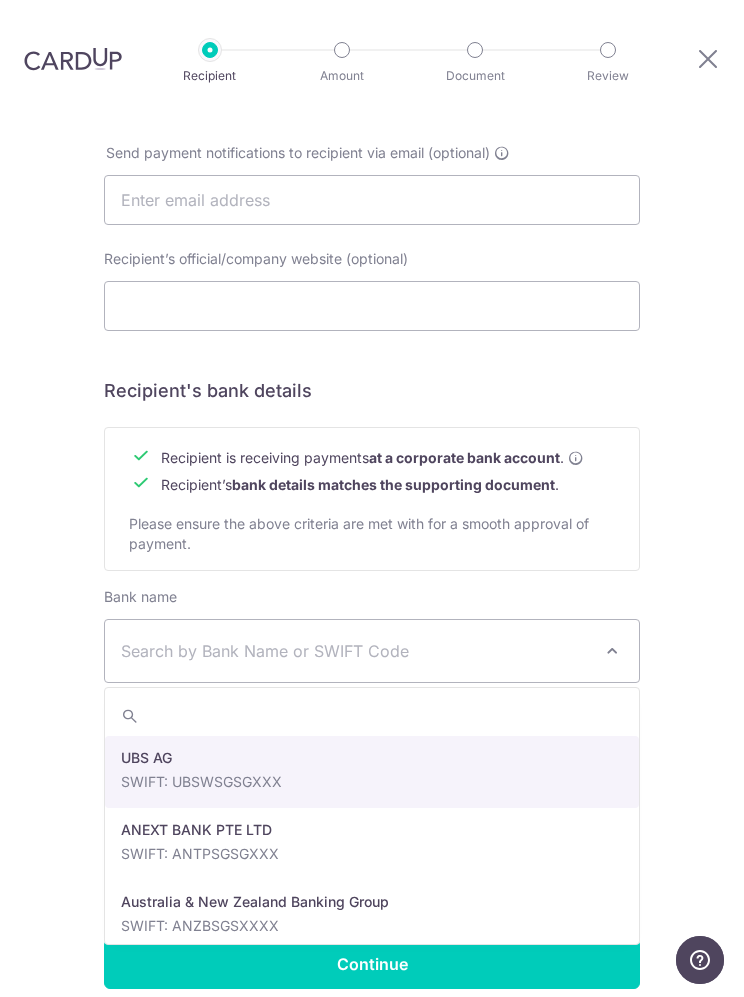 click on "Search by Bank Name or SWIFT Code" at bounding box center [356, 652] 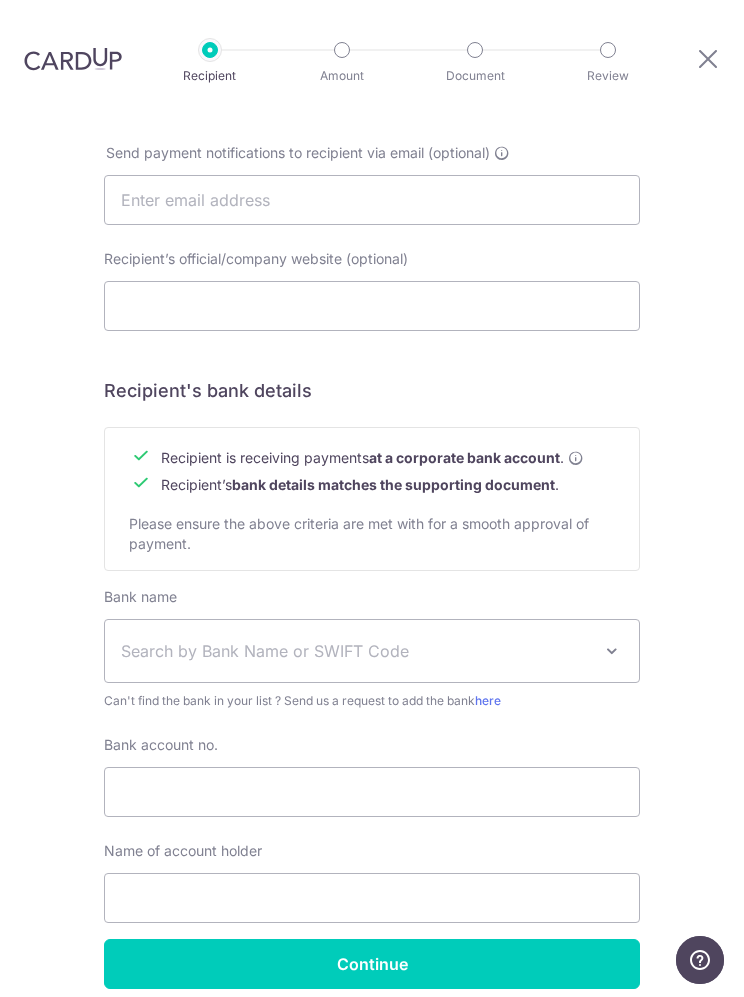 click on "Search by Bank Name or SWIFT Code" at bounding box center [356, 652] 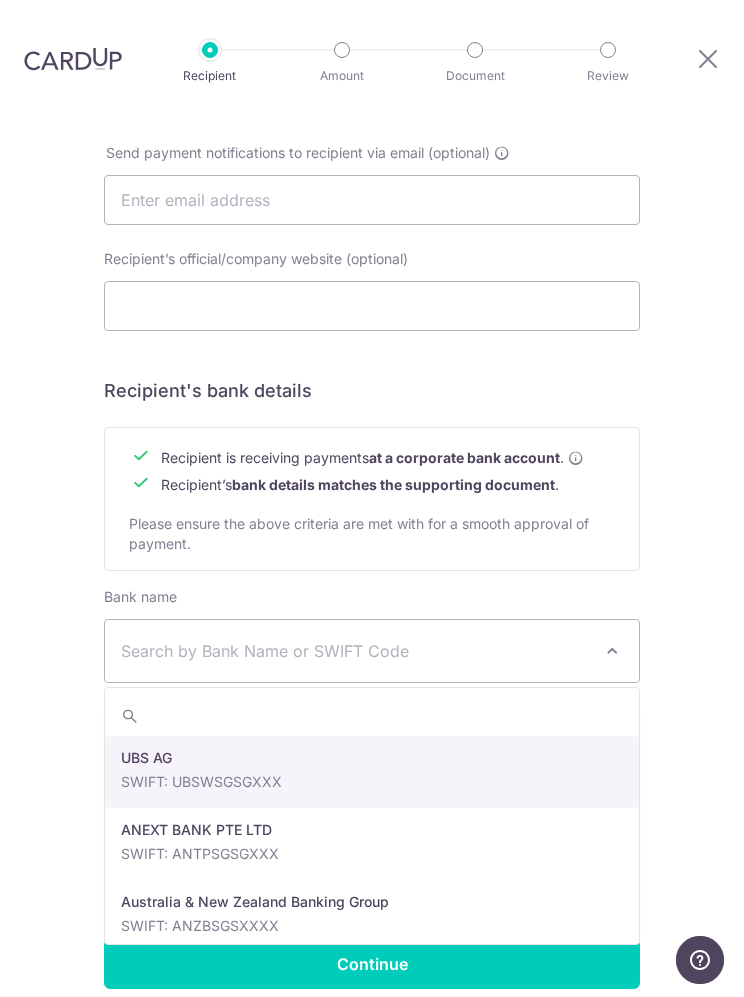 click on "Search by Bank Name or SWIFT Code" at bounding box center [356, 652] 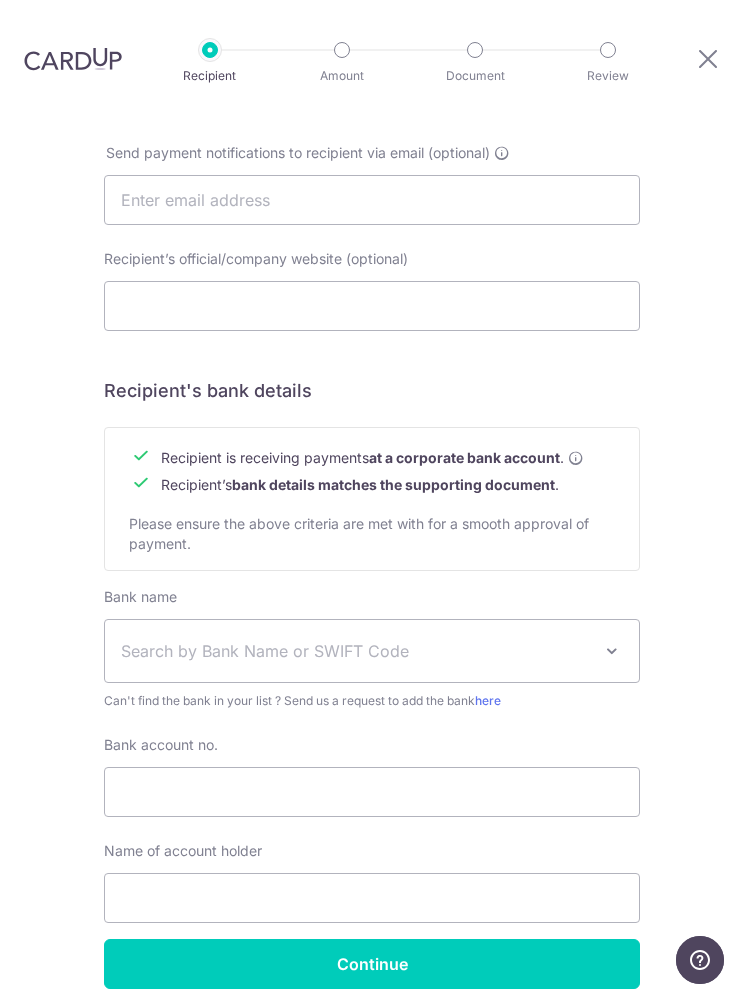click on "Search by Bank Name or SWIFT Code" at bounding box center (372, 652) 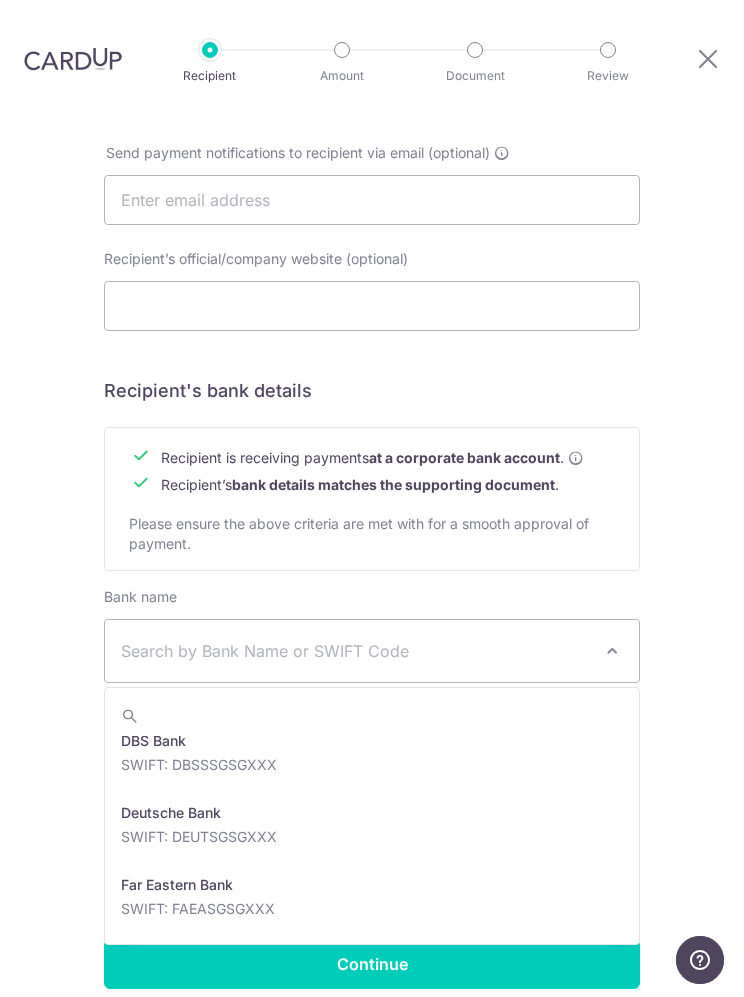 scroll, scrollTop: 1438, scrollLeft: 0, axis: vertical 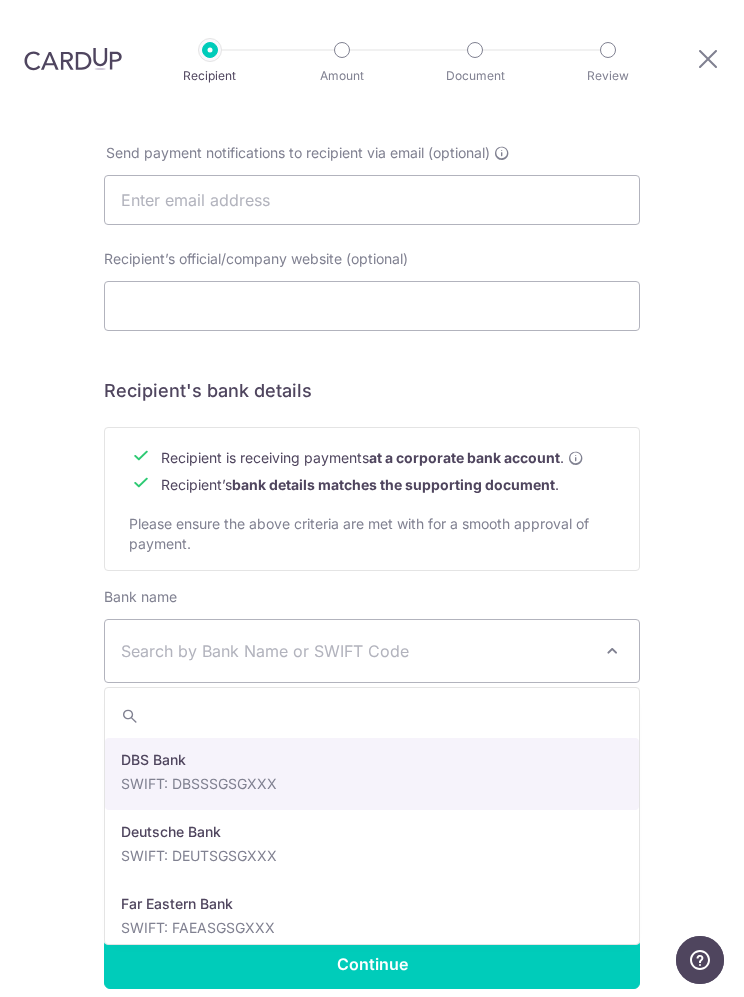 select on "6" 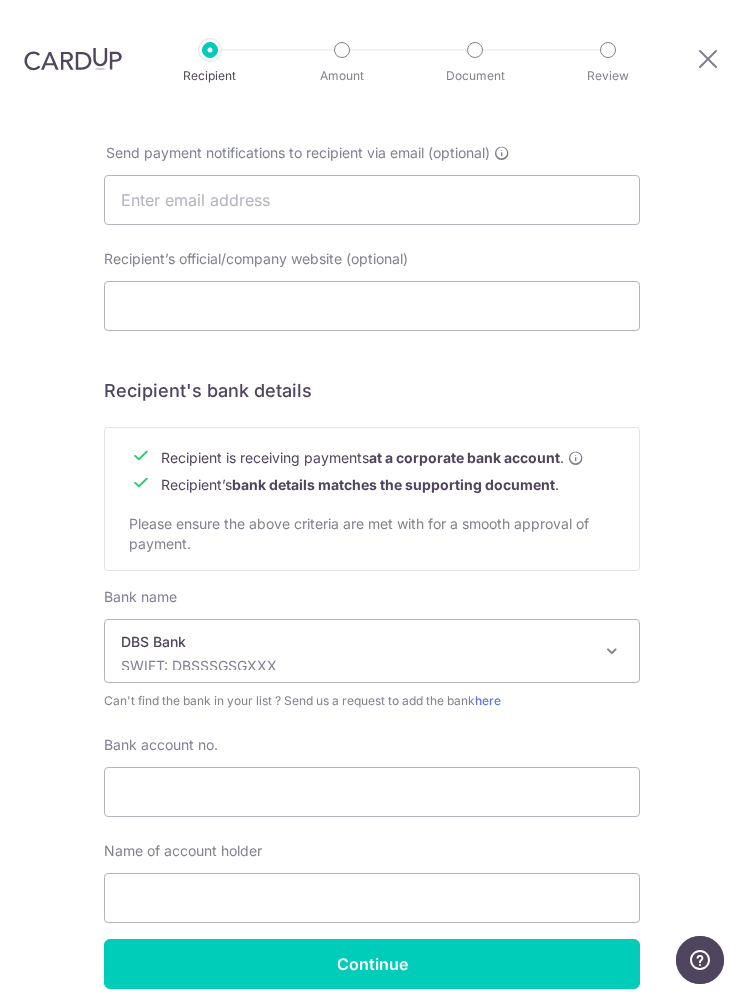 click on "Bank account no." at bounding box center [372, 793] 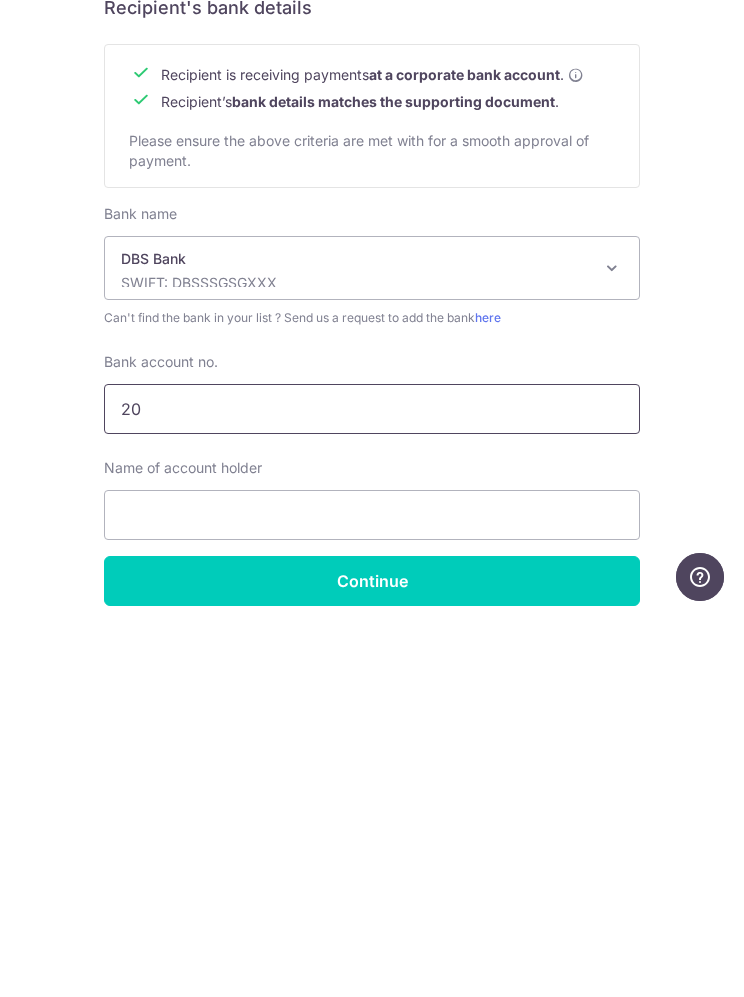 type on "2" 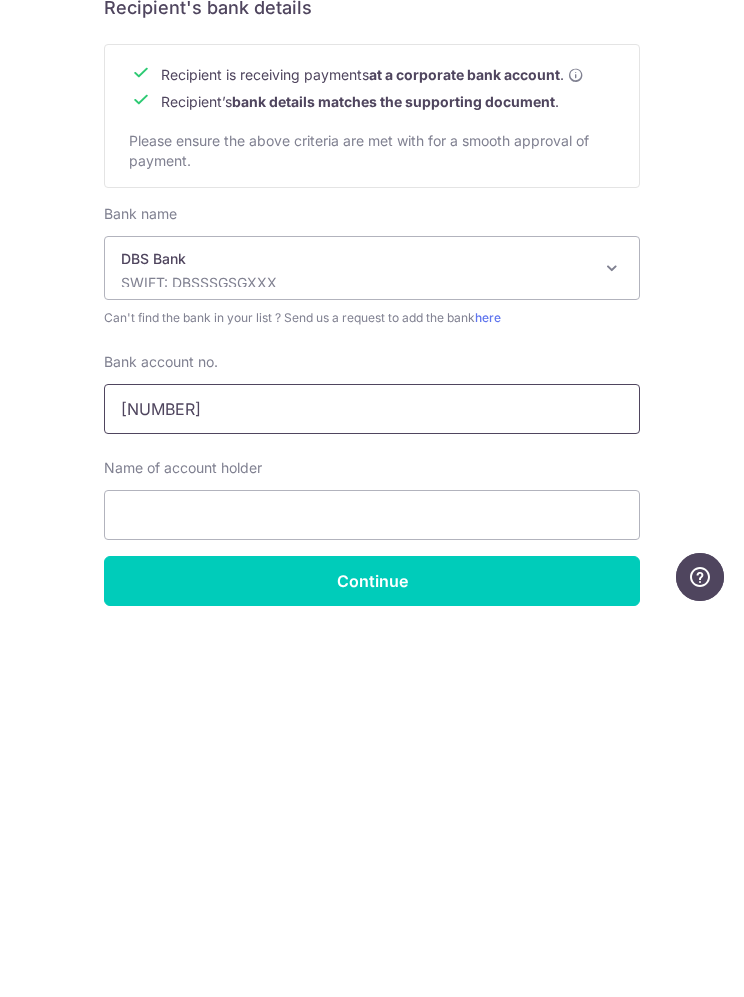 type on "0720057198" 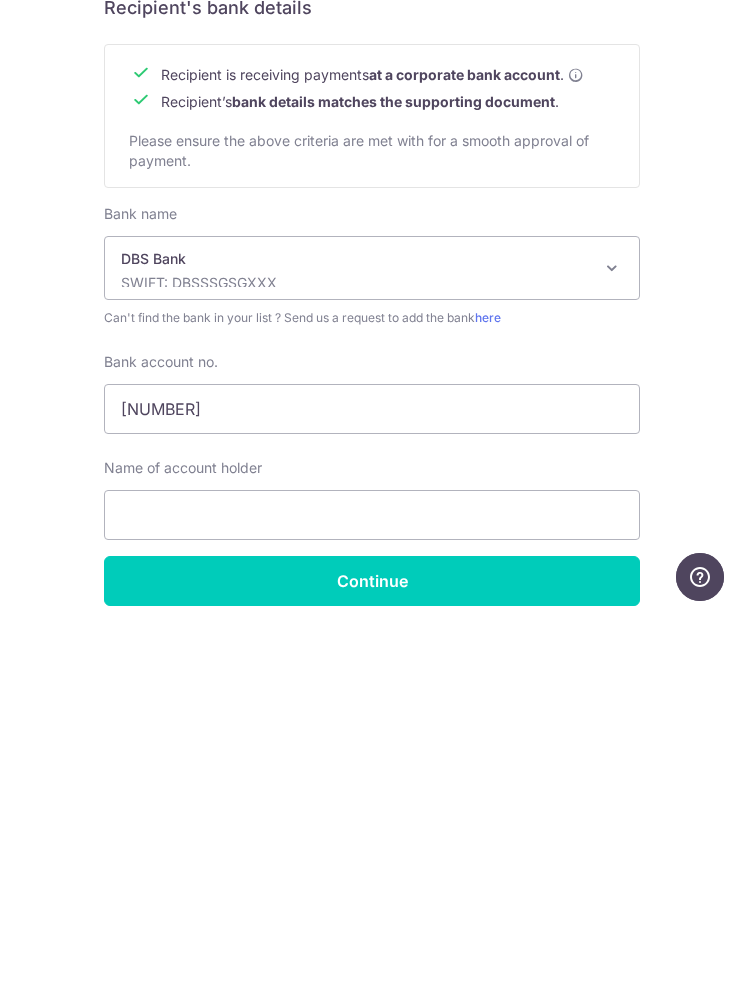 click at bounding box center [372, 899] 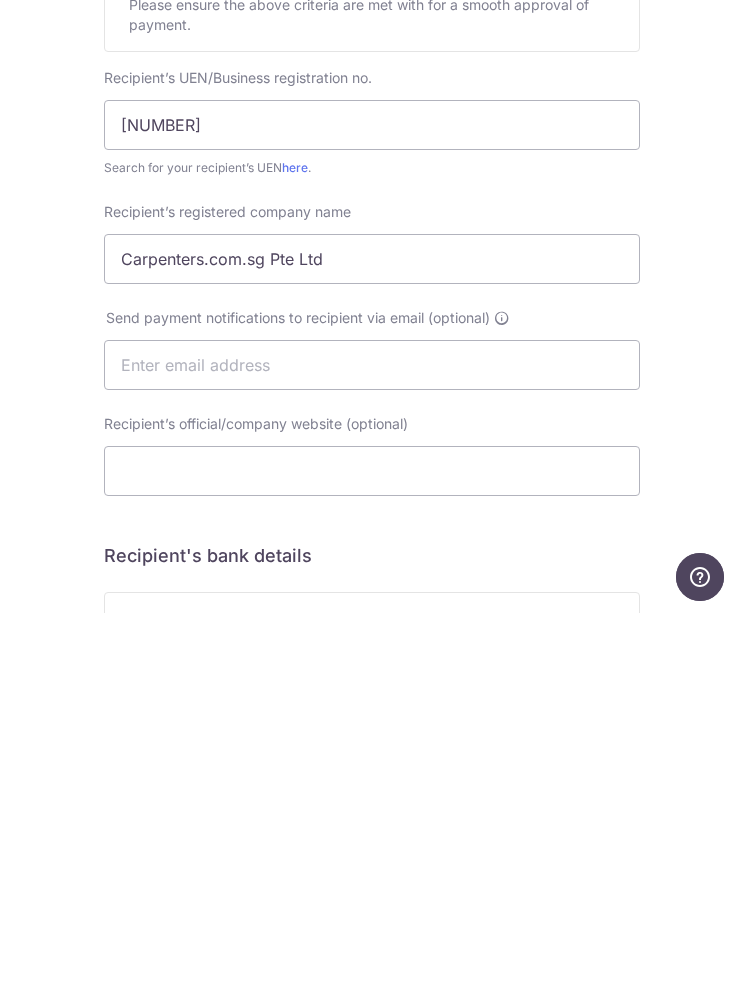 scroll, scrollTop: 53, scrollLeft: 0, axis: vertical 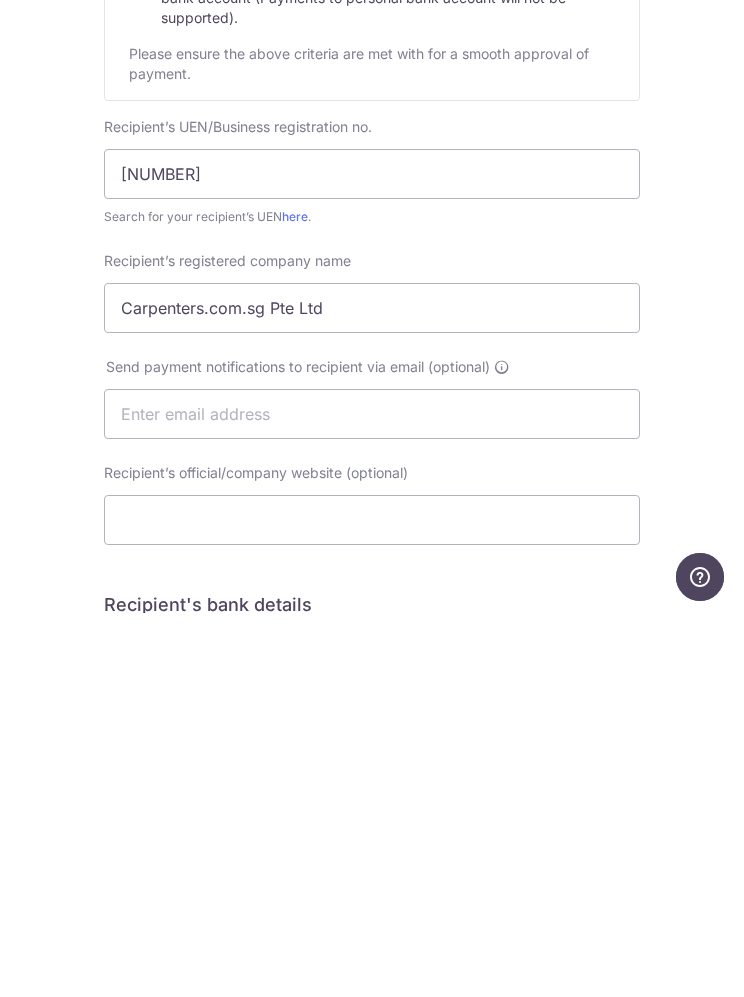 type on "Carpenters.com.sg Pte Ltd" 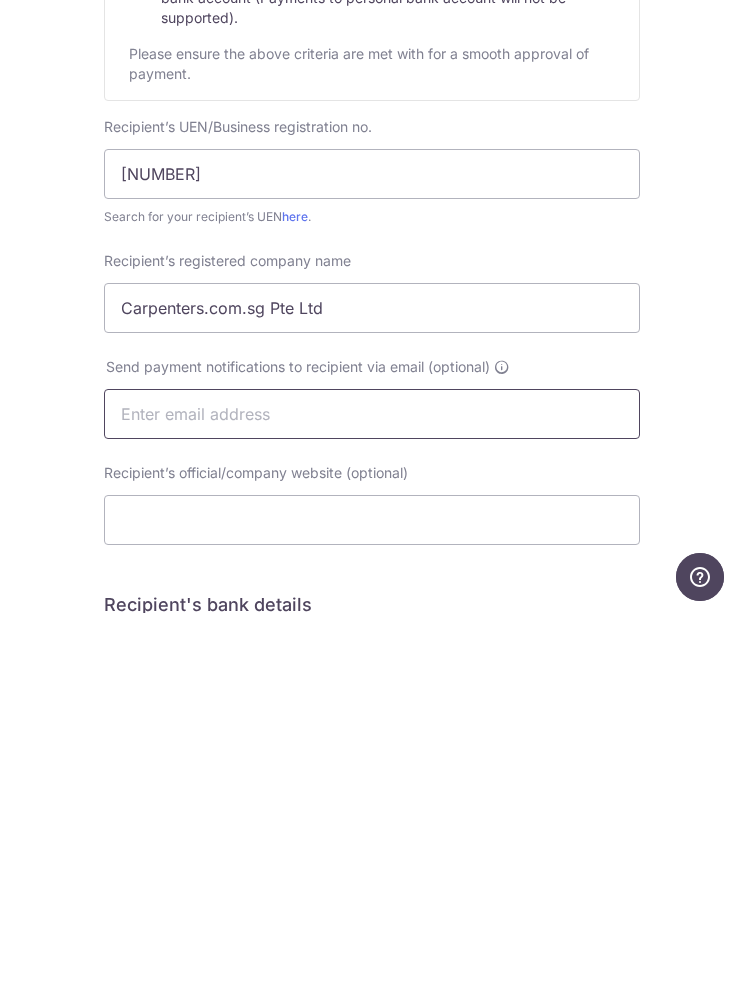 click at bounding box center (372, 798) 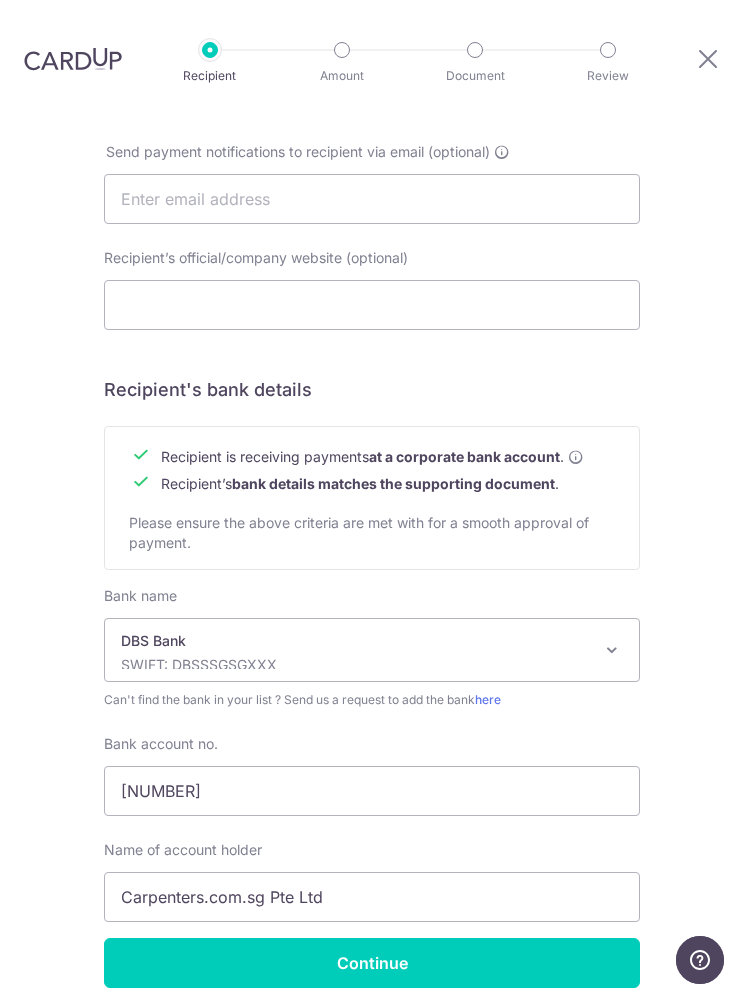scroll, scrollTop: 650, scrollLeft: 0, axis: vertical 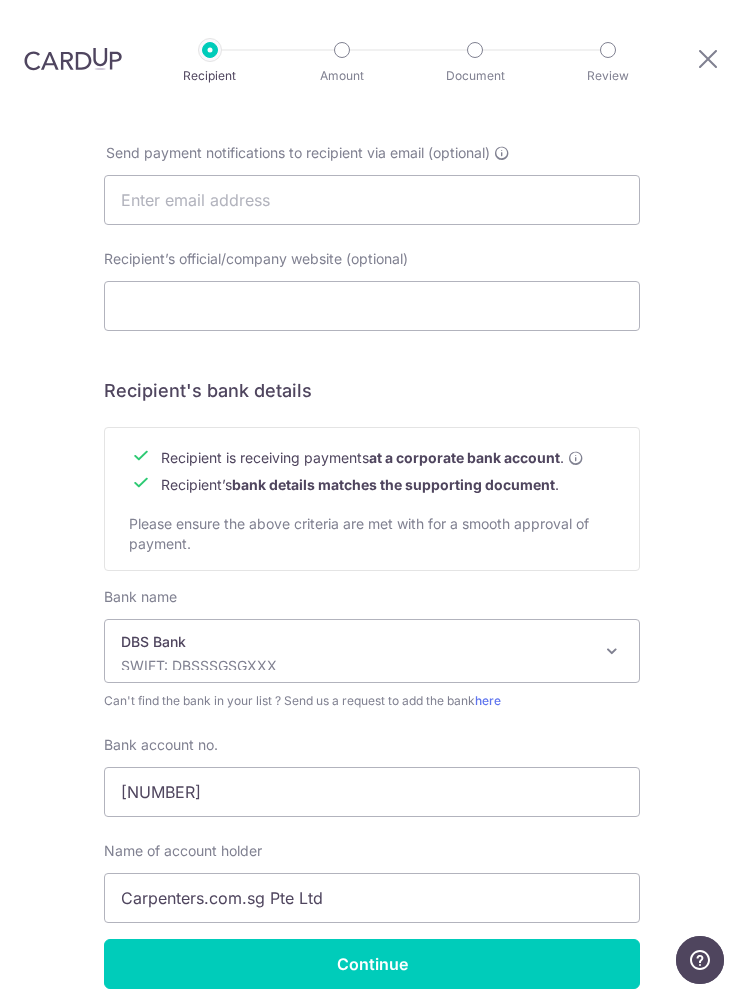 click on "Continue" at bounding box center [372, 965] 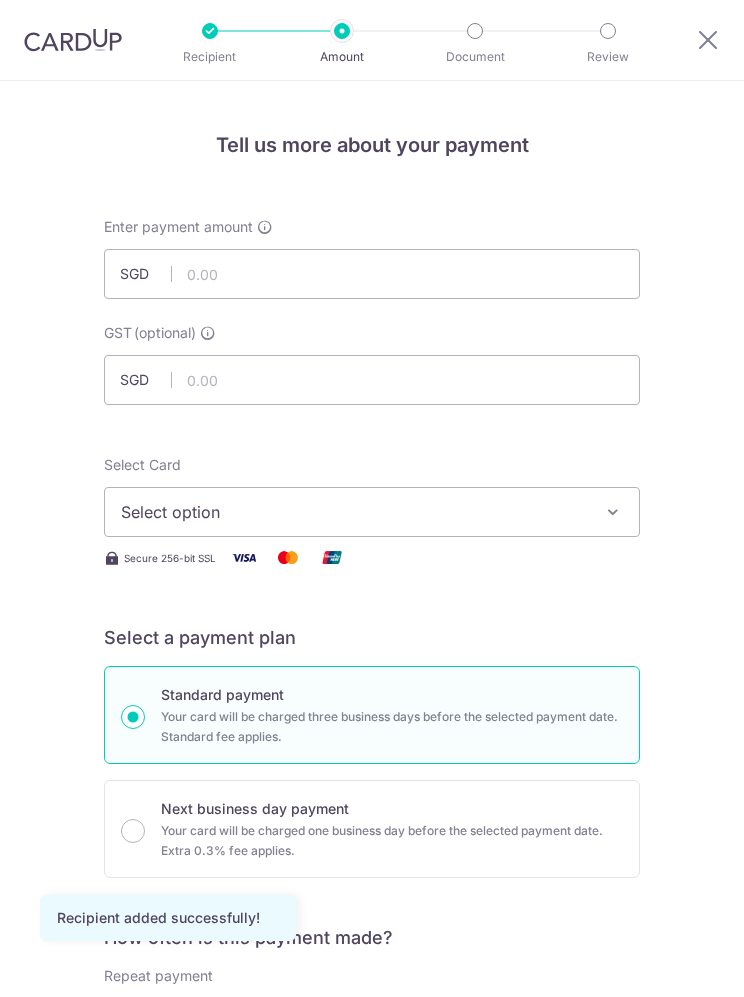 scroll, scrollTop: 0, scrollLeft: 0, axis: both 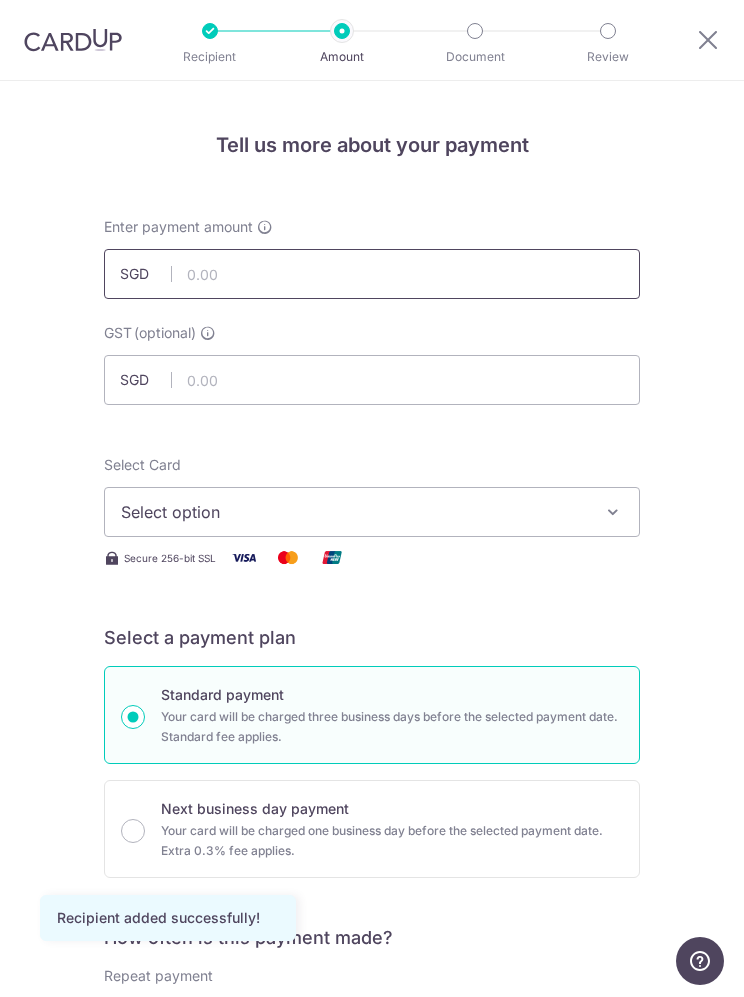 click at bounding box center (372, 274) 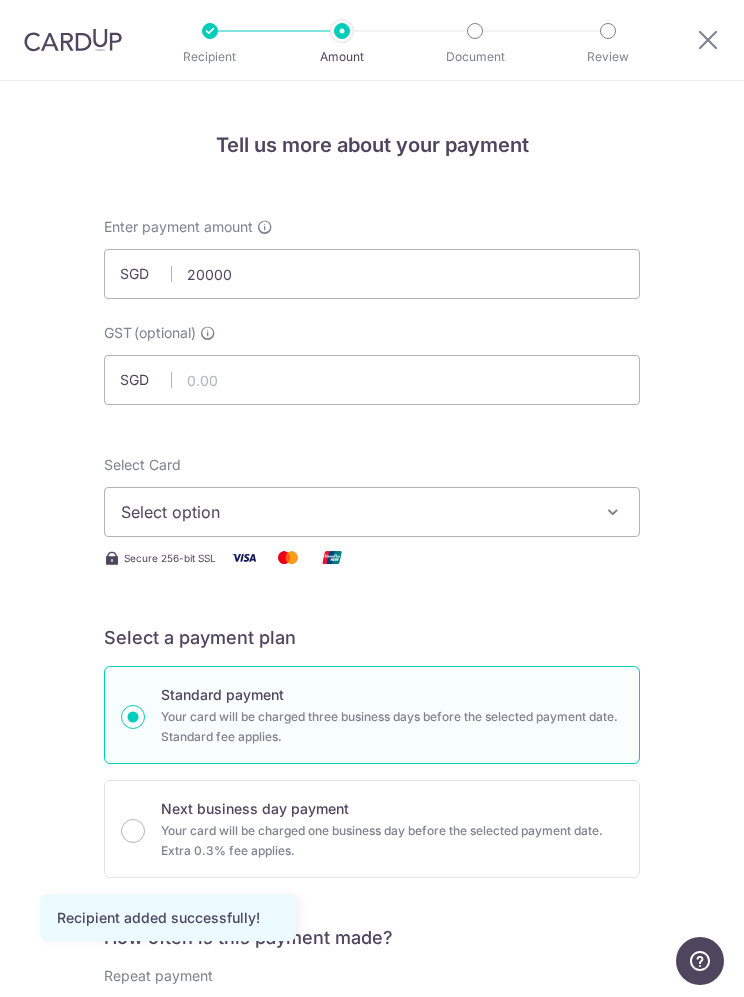 click on "Select option" at bounding box center [372, 512] 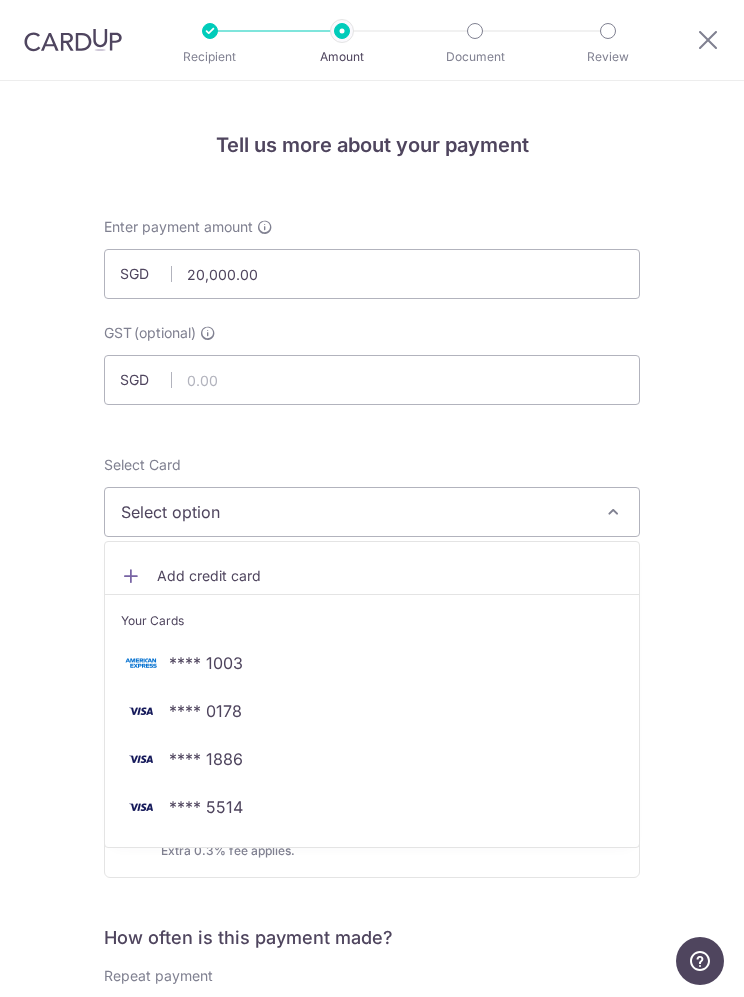 click on "**** 5514" at bounding box center (372, 807) 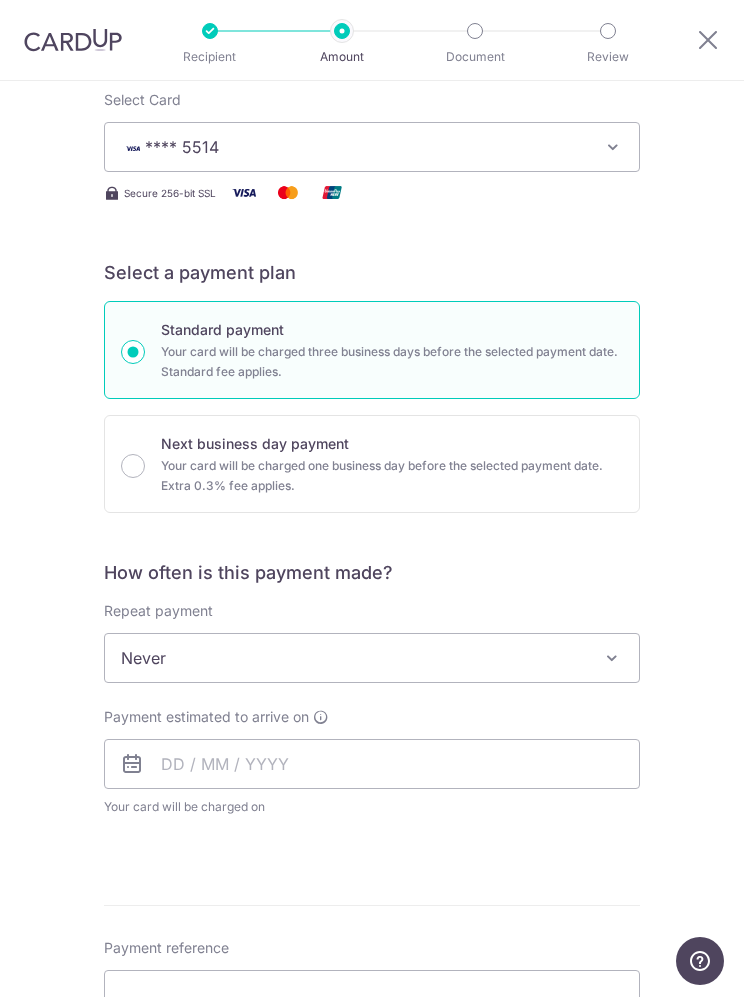 scroll, scrollTop: 405, scrollLeft: 0, axis: vertical 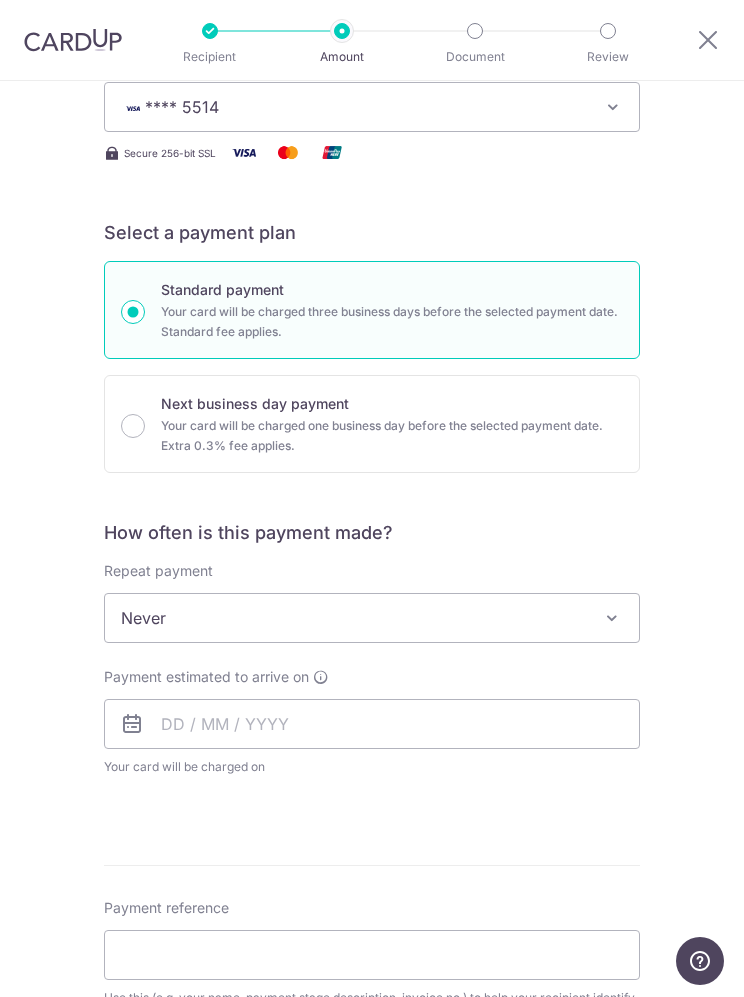 click on "Never" at bounding box center [372, 618] 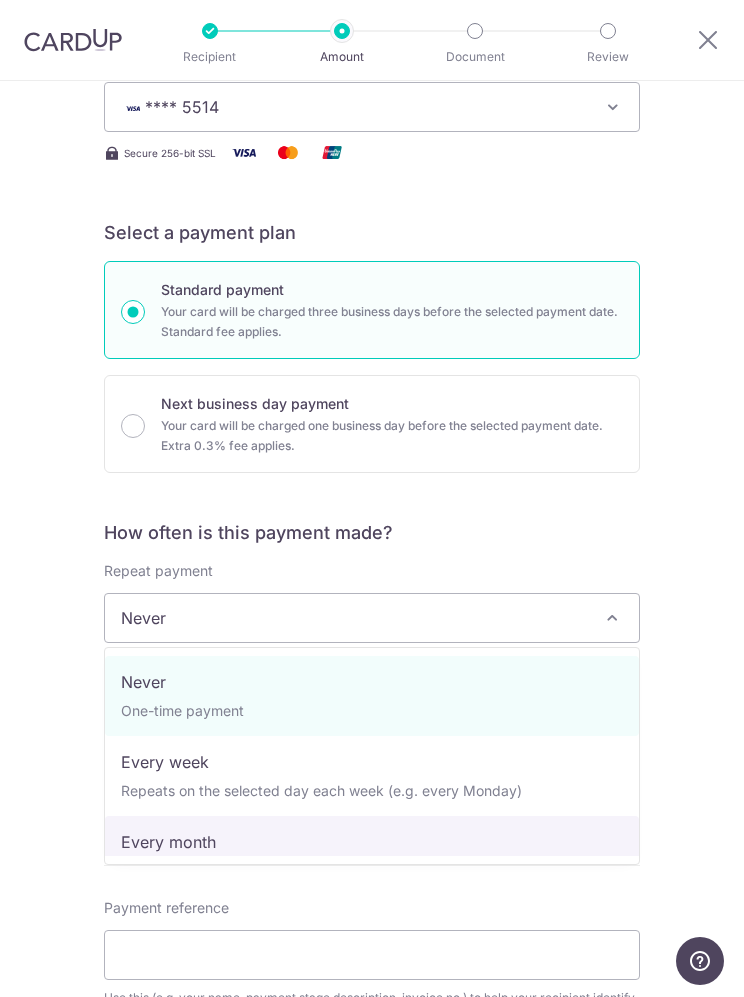 select on "3" 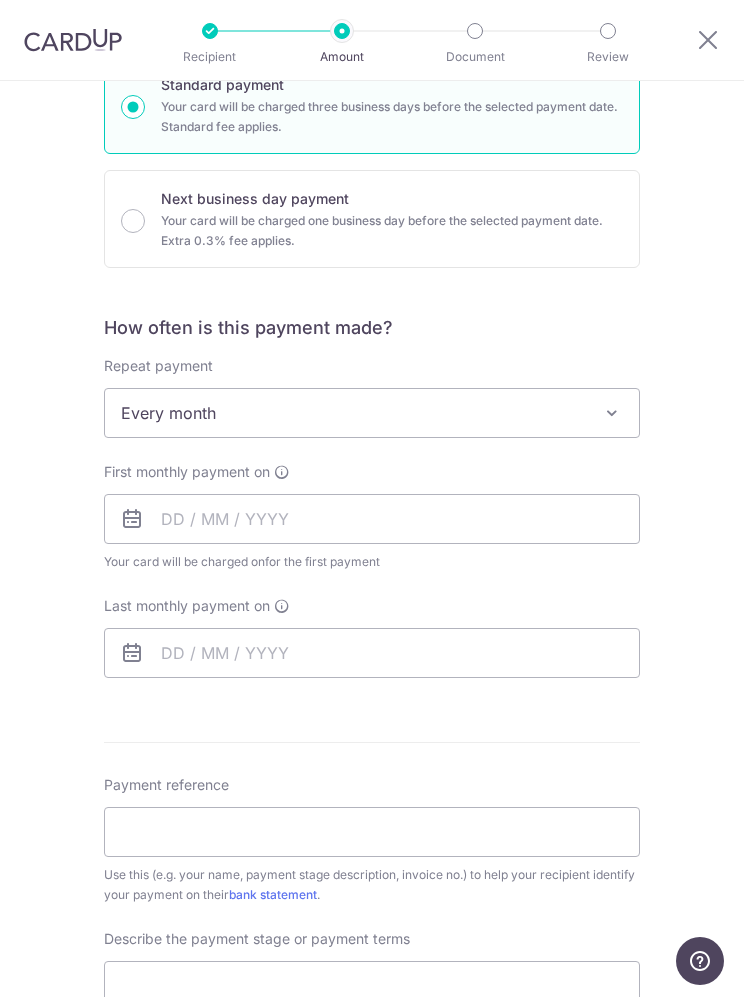 scroll, scrollTop: 611, scrollLeft: 0, axis: vertical 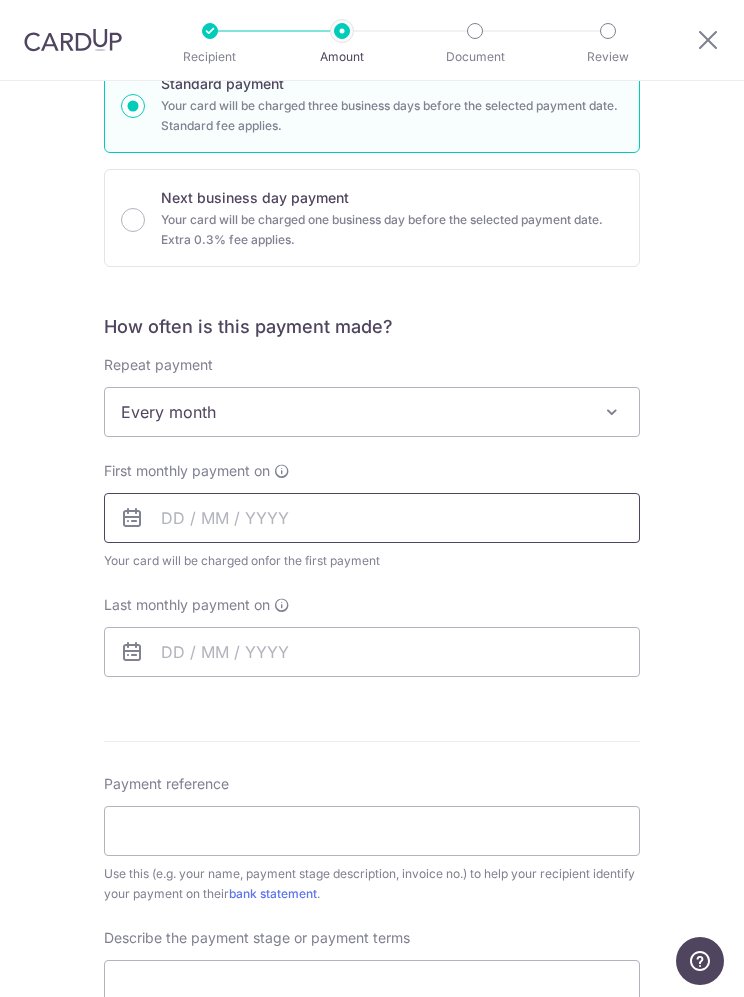 click at bounding box center [372, 518] 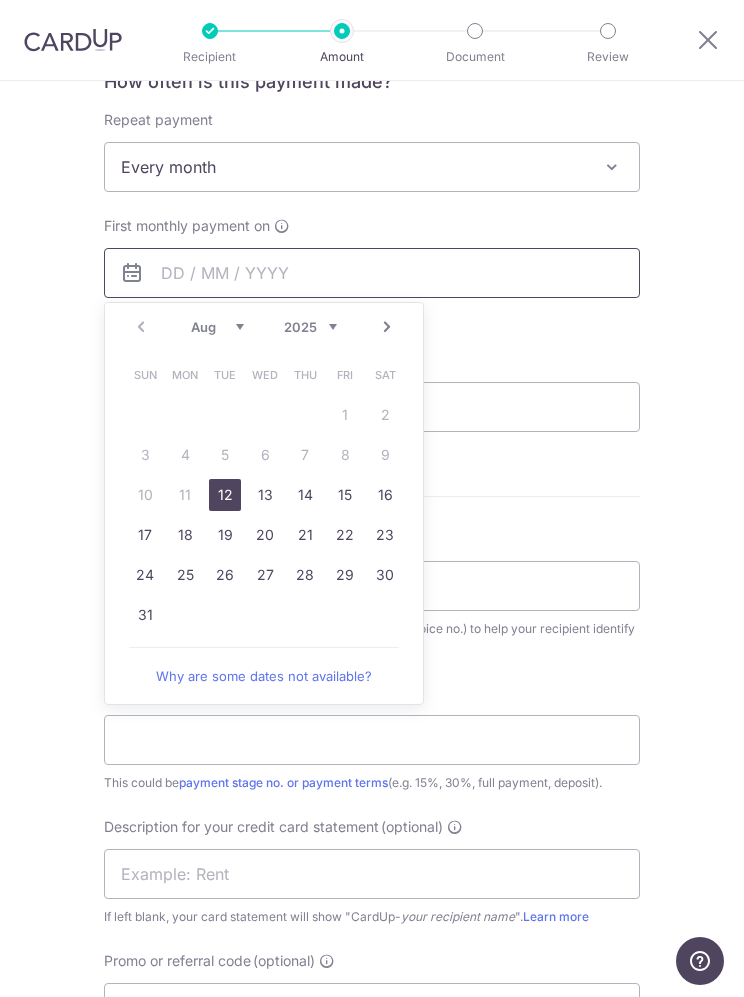 scroll, scrollTop: 854, scrollLeft: 0, axis: vertical 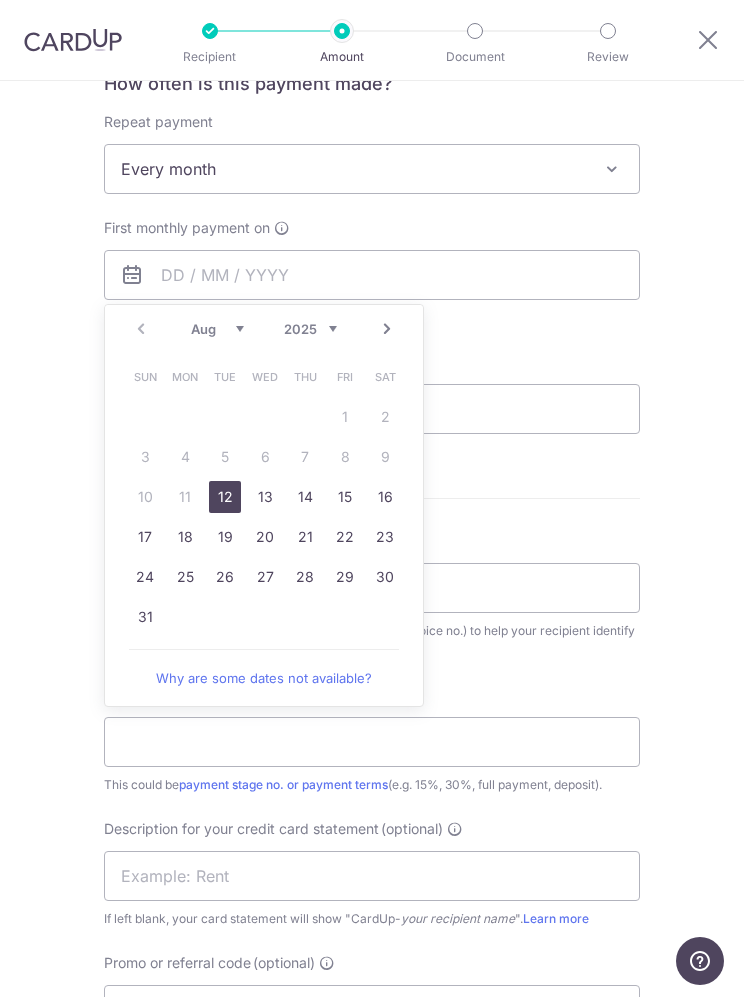 click on "12" at bounding box center [225, 497] 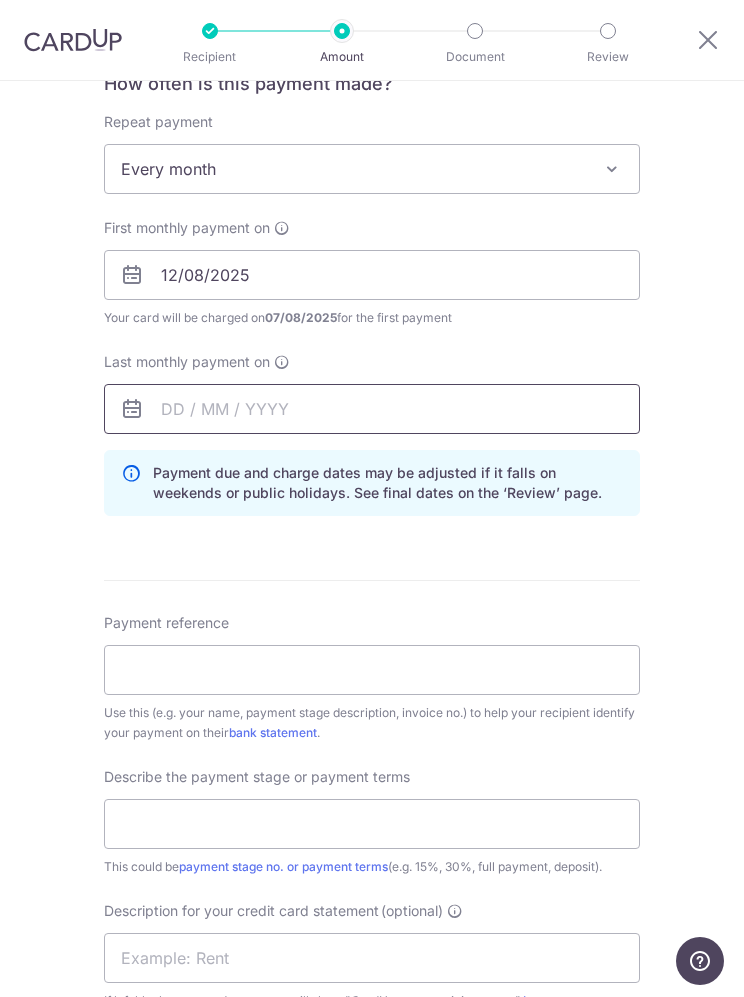 click at bounding box center [372, 409] 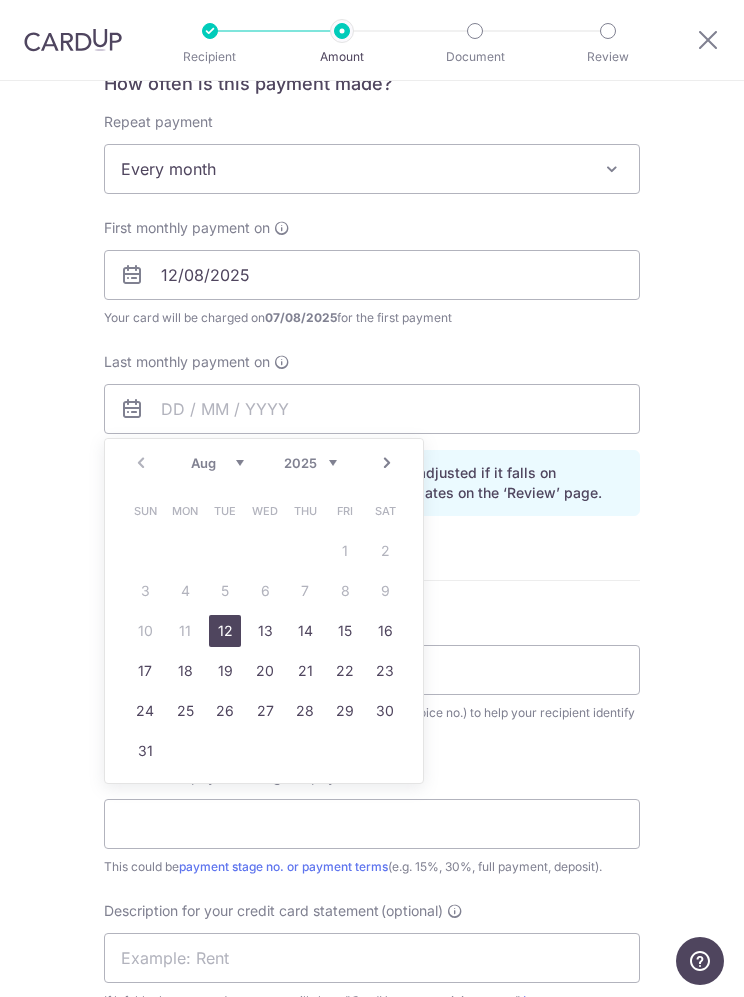click on "Next" at bounding box center (387, 463) 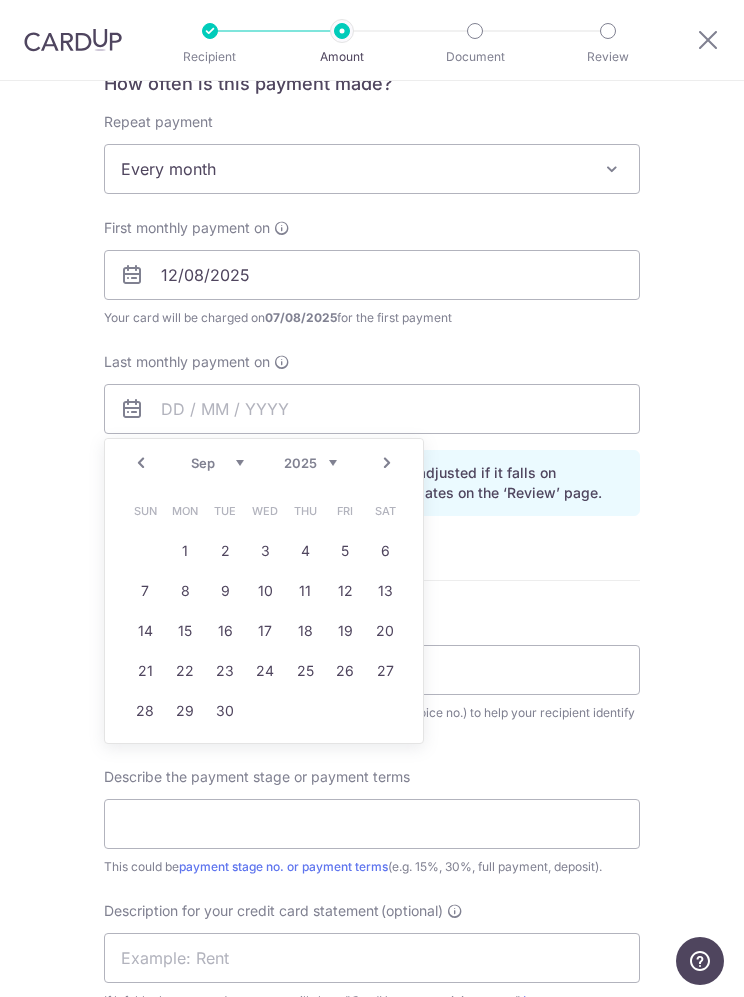 click on "Next" at bounding box center (387, 463) 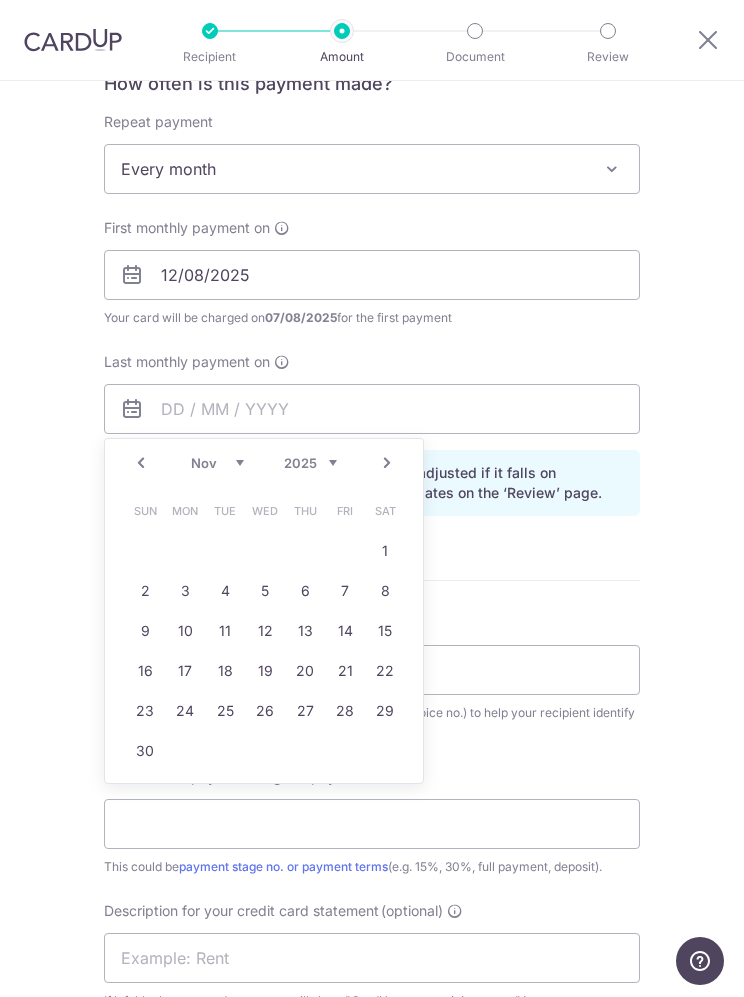 click on "Prev Next Aug Sep Oct Nov Dec 2025 2026 2027 2028 2029 2030 2031 2032 2033 2034 2035" at bounding box center [264, 463] 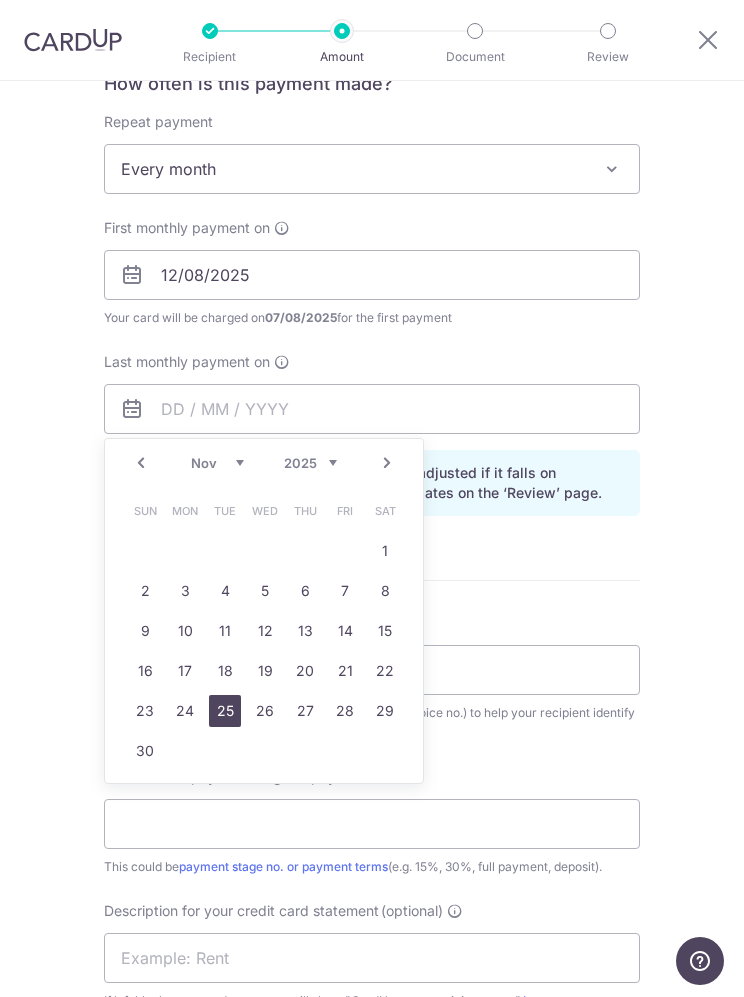 click on "25" at bounding box center (225, 711) 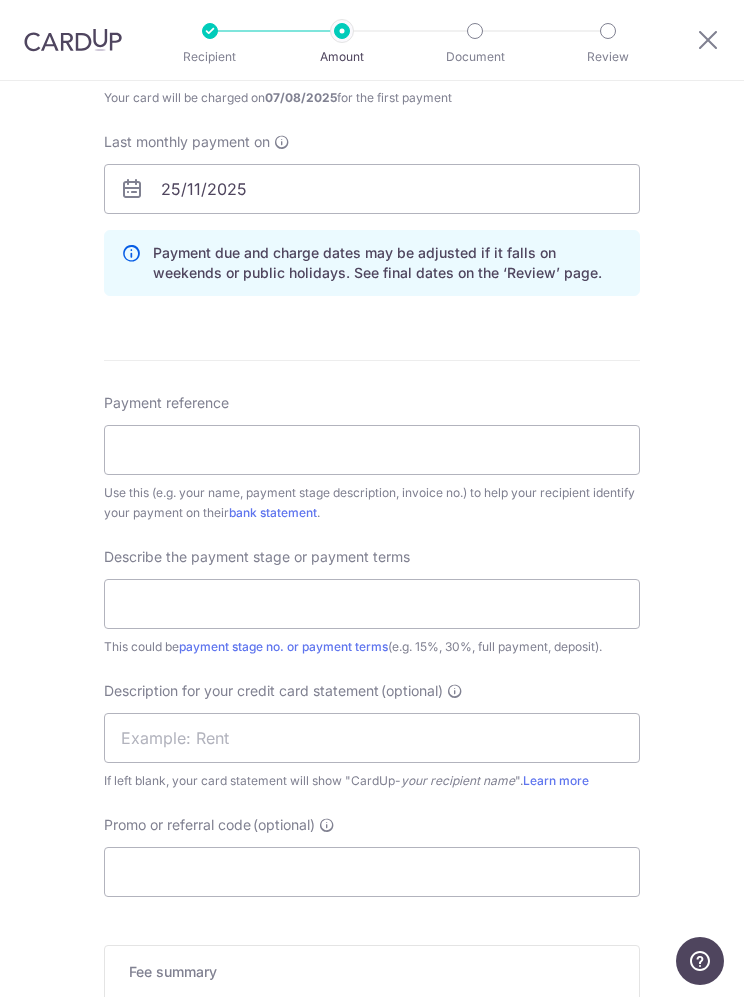 scroll, scrollTop: 1079, scrollLeft: 0, axis: vertical 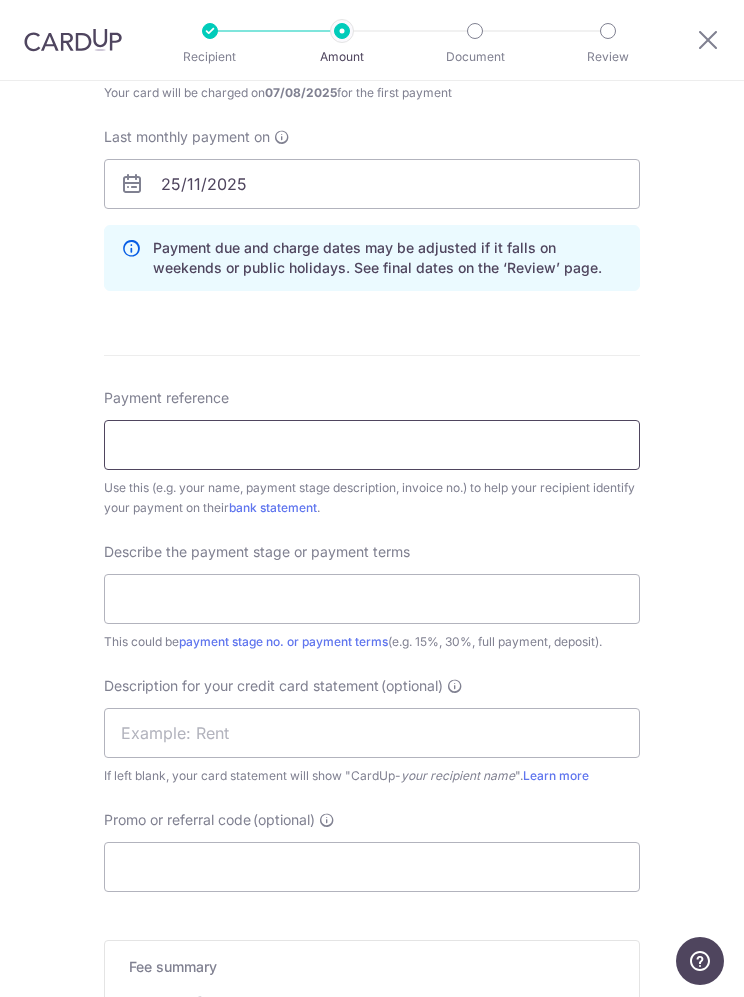click on "Payment reference" at bounding box center (372, 445) 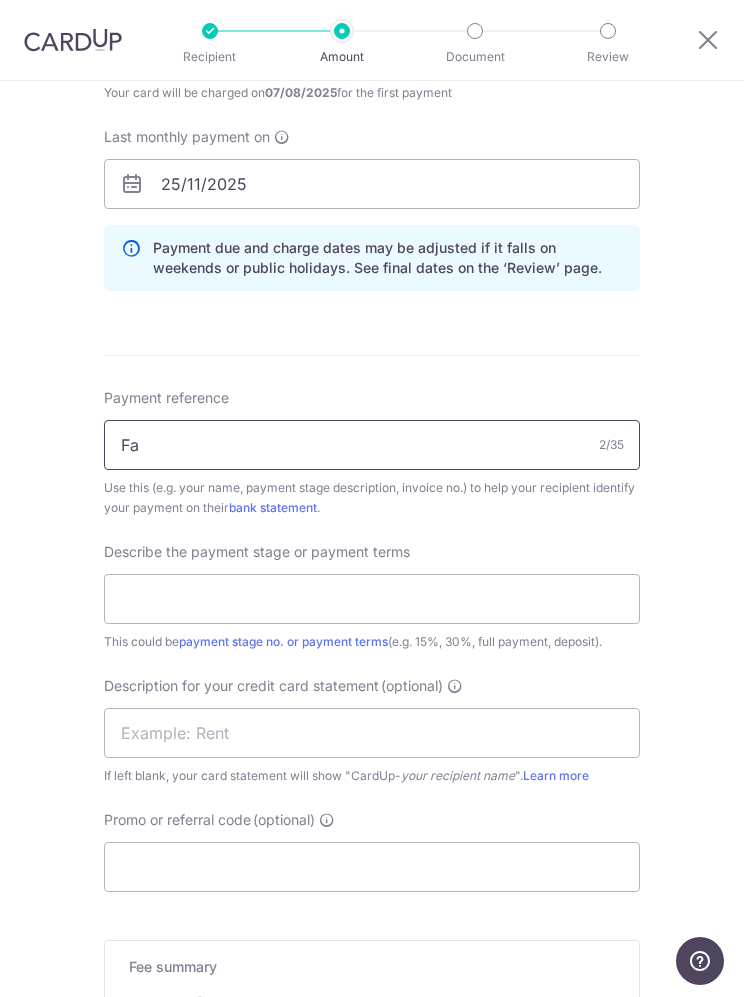 type on "F" 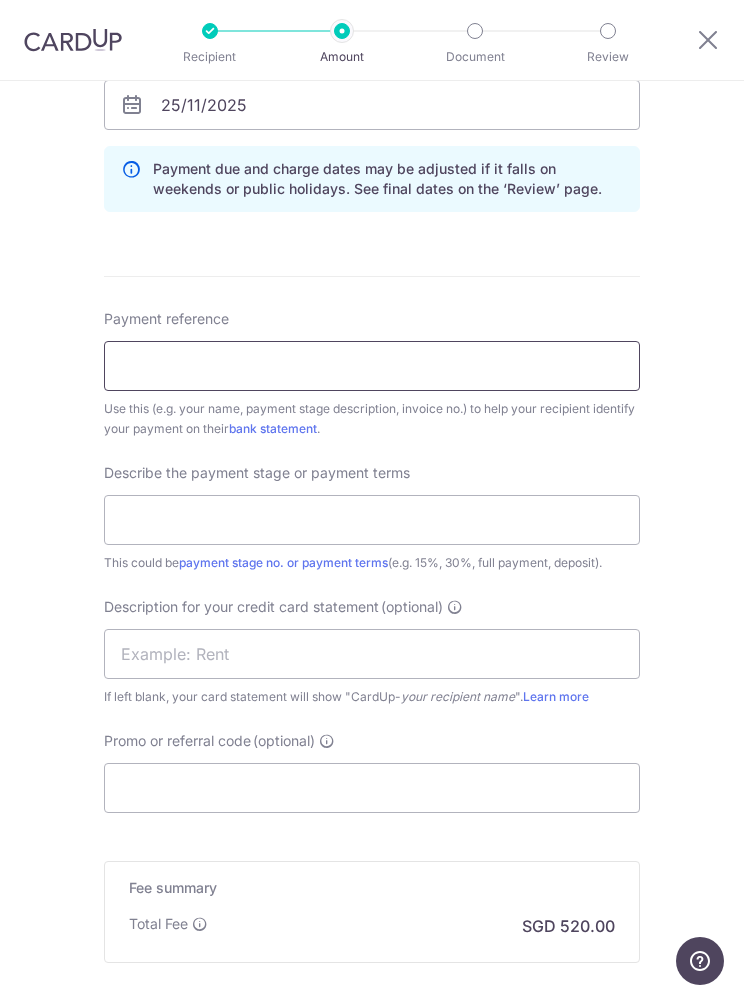 scroll, scrollTop: 1156, scrollLeft: 0, axis: vertical 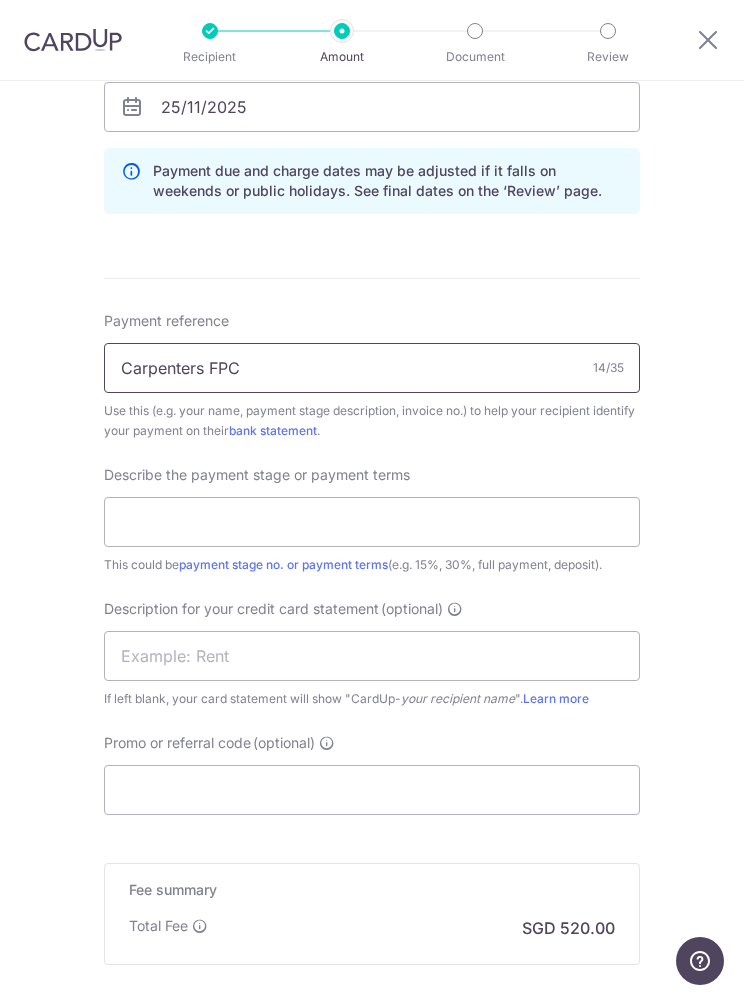 type on "Carpenters FPC" 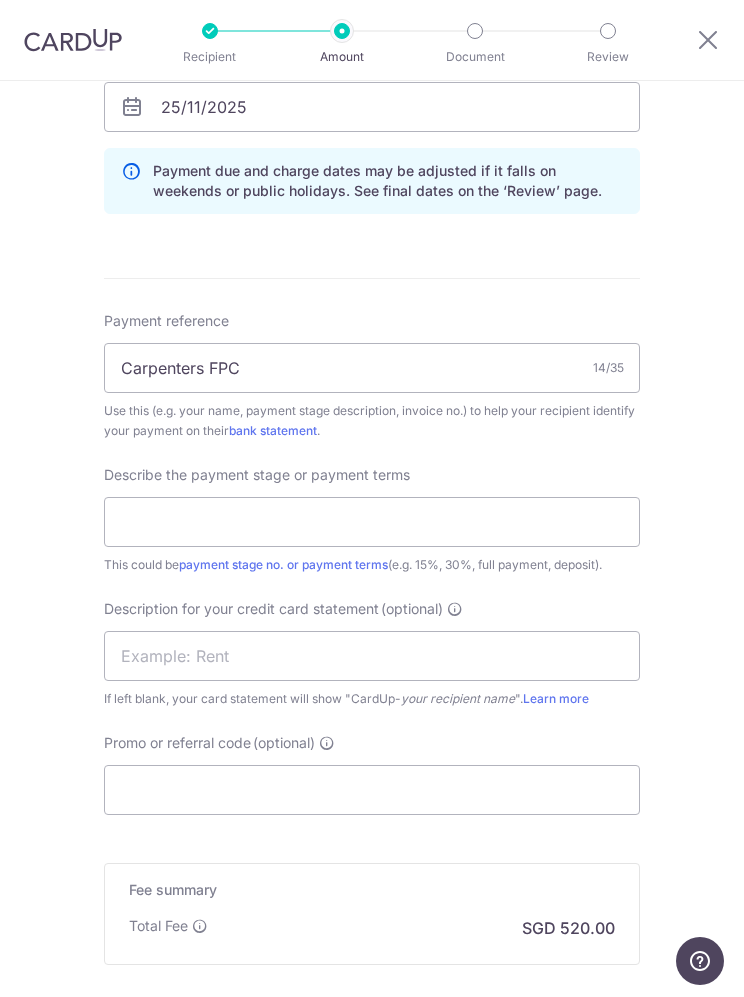 click at bounding box center (372, 522) 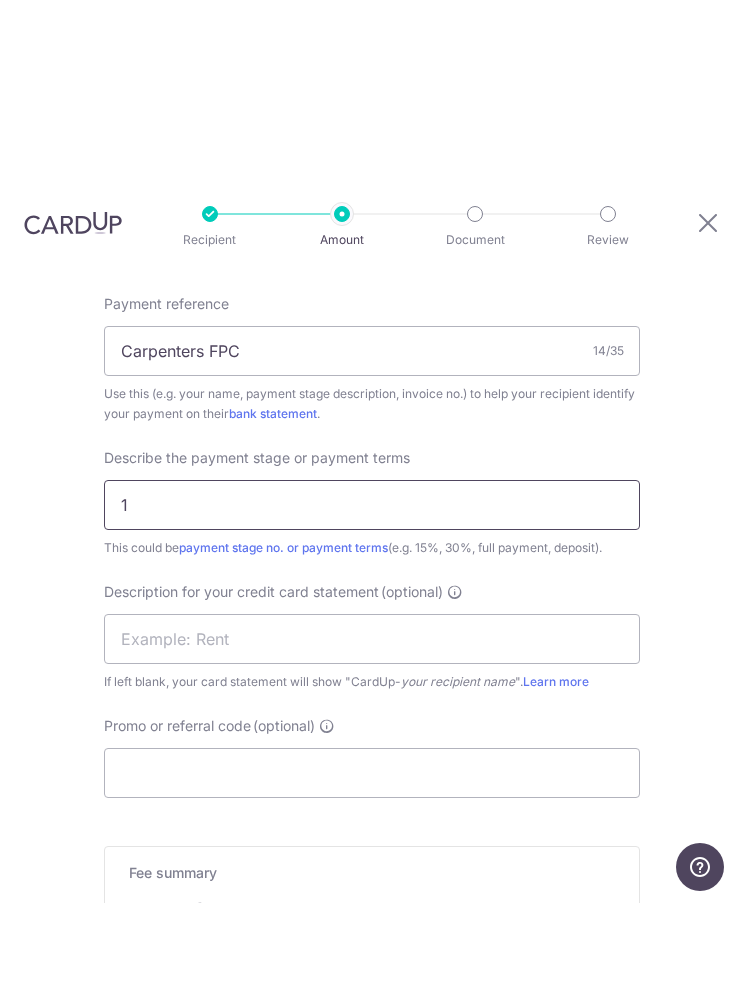 scroll, scrollTop: 1374, scrollLeft: 0, axis: vertical 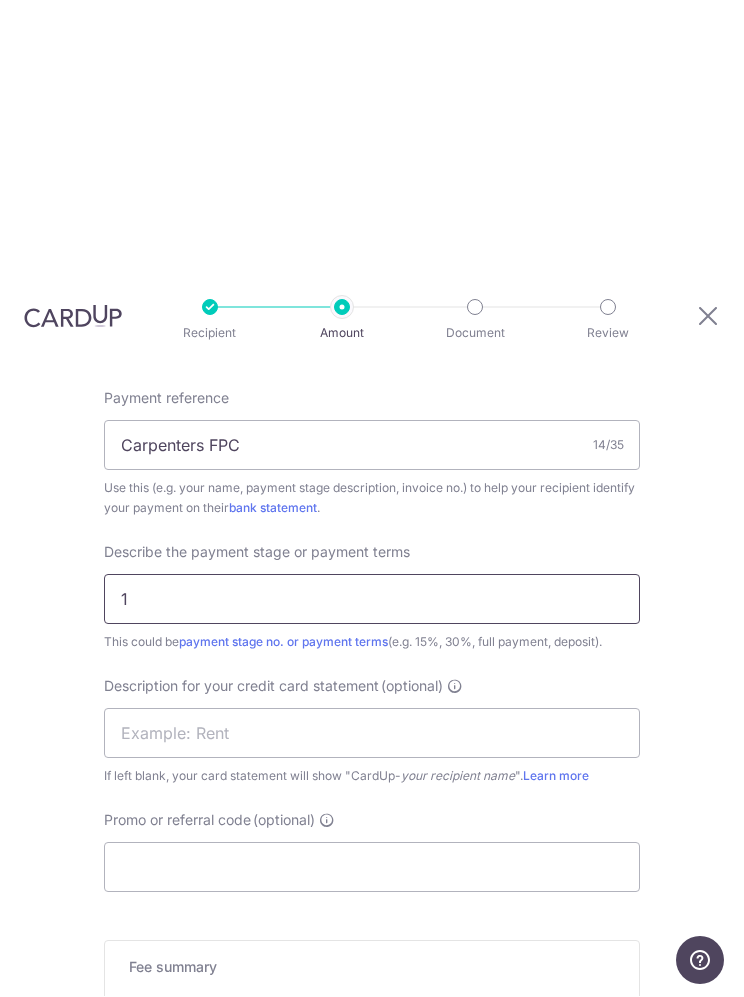 type on "1" 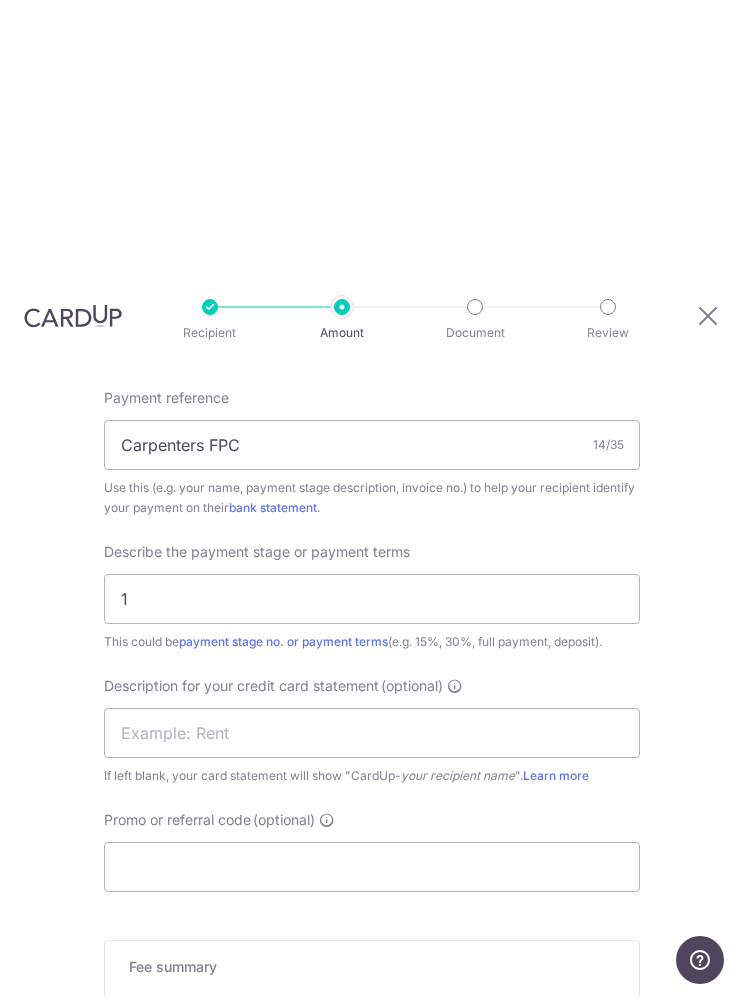 click at bounding box center (372, 734) 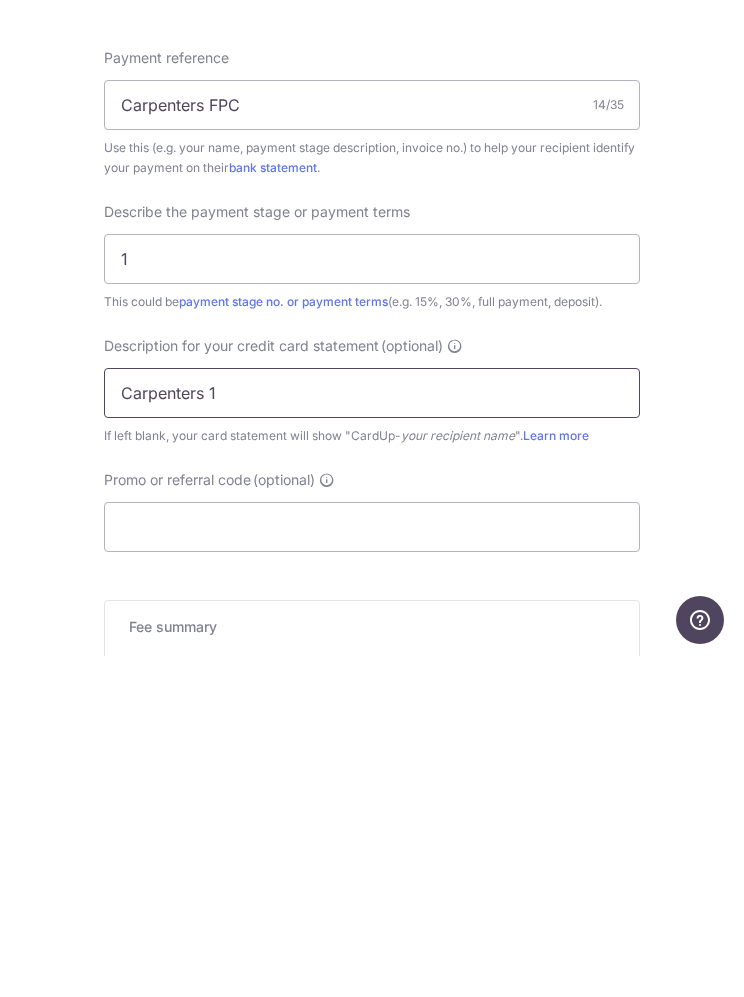 type on "Carpenters 1" 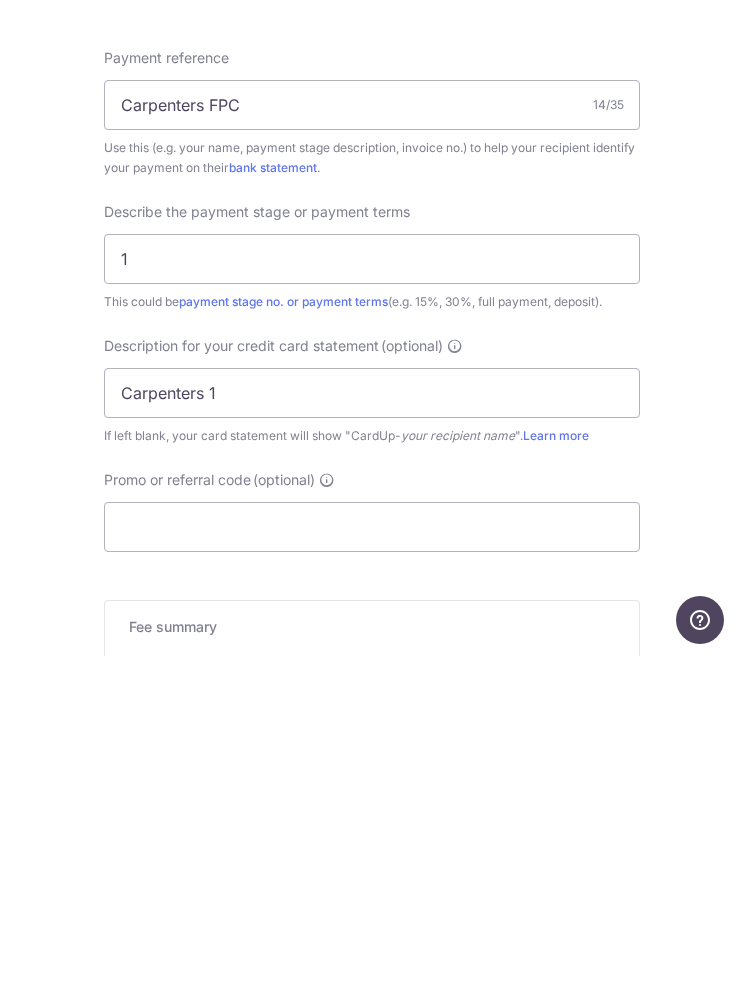 click on "Tell us more about your payment
Enter payment amount
SGD
20,000.00
20000.00
GST
(optional)
SGD
Recipient added successfully!
Select Card
**** 5514
Add credit card
Your Cards
**** 1003
**** 0178
**** 1886
**** 5514" at bounding box center [372, 172] 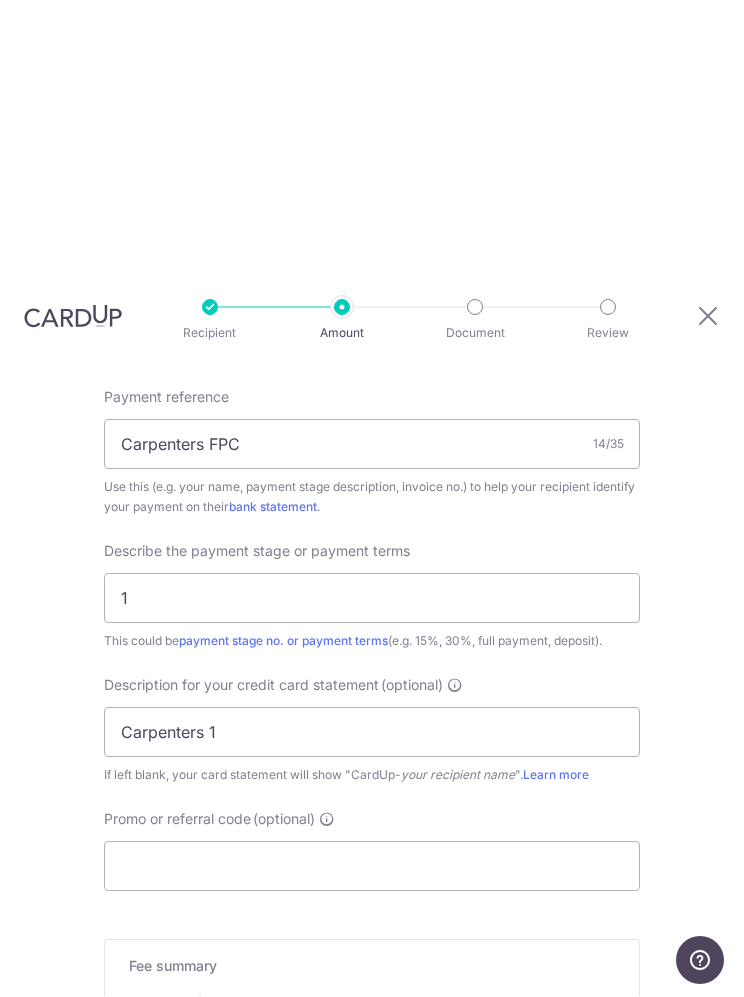 scroll, scrollTop: 1374, scrollLeft: 0, axis: vertical 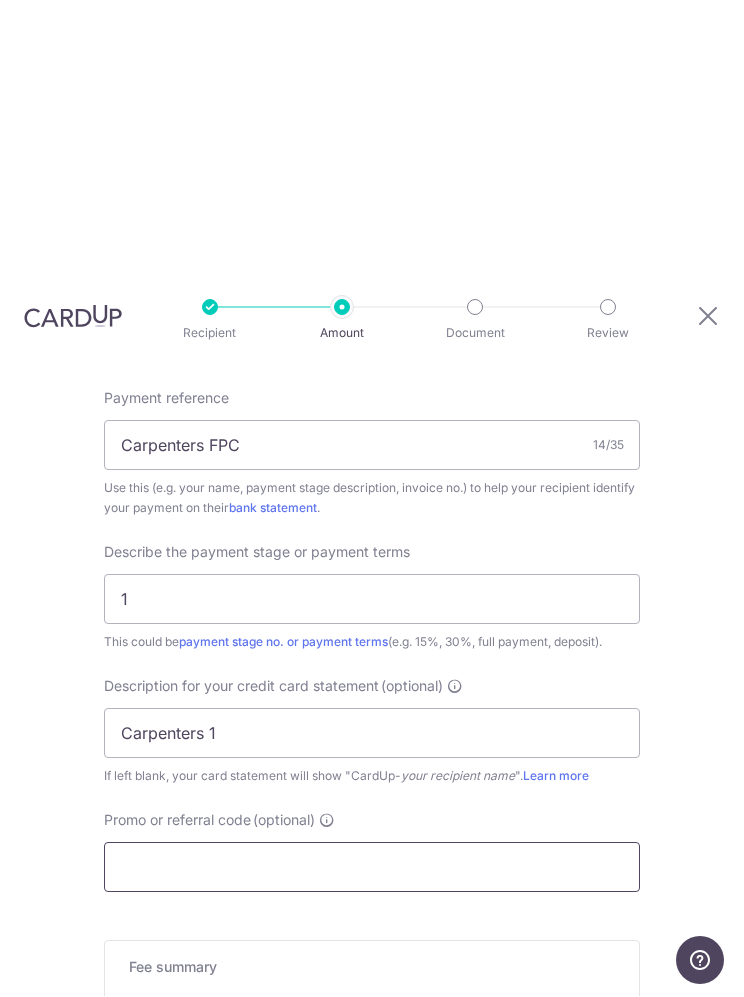 click on "Promo or referral code
(optional)" at bounding box center (372, 868) 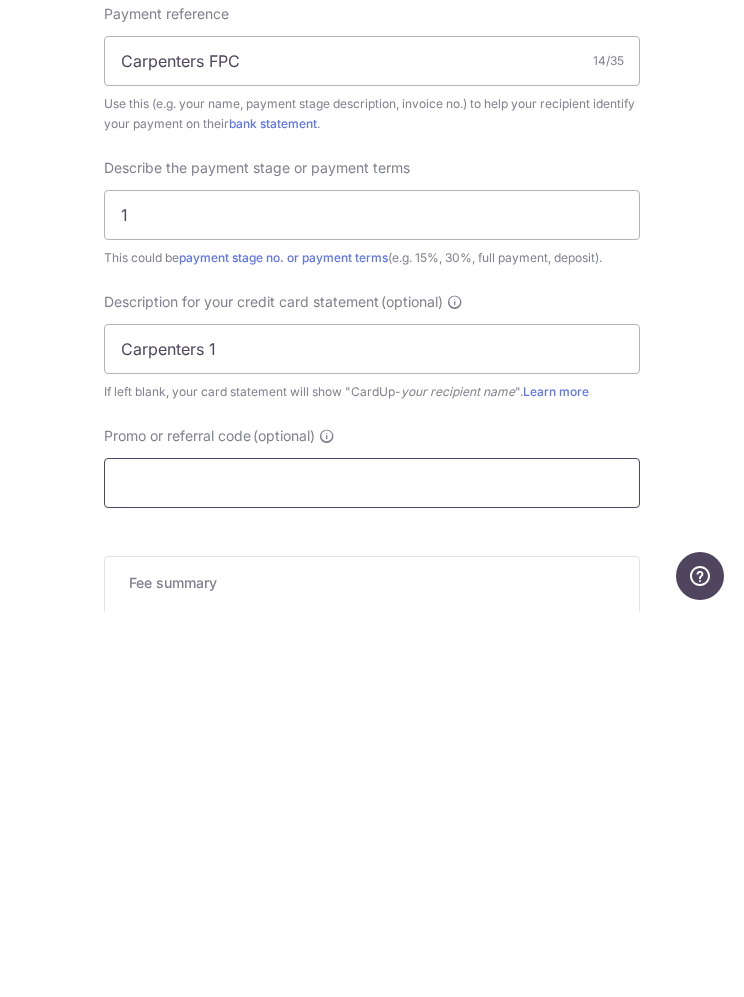paste on "BREC179" 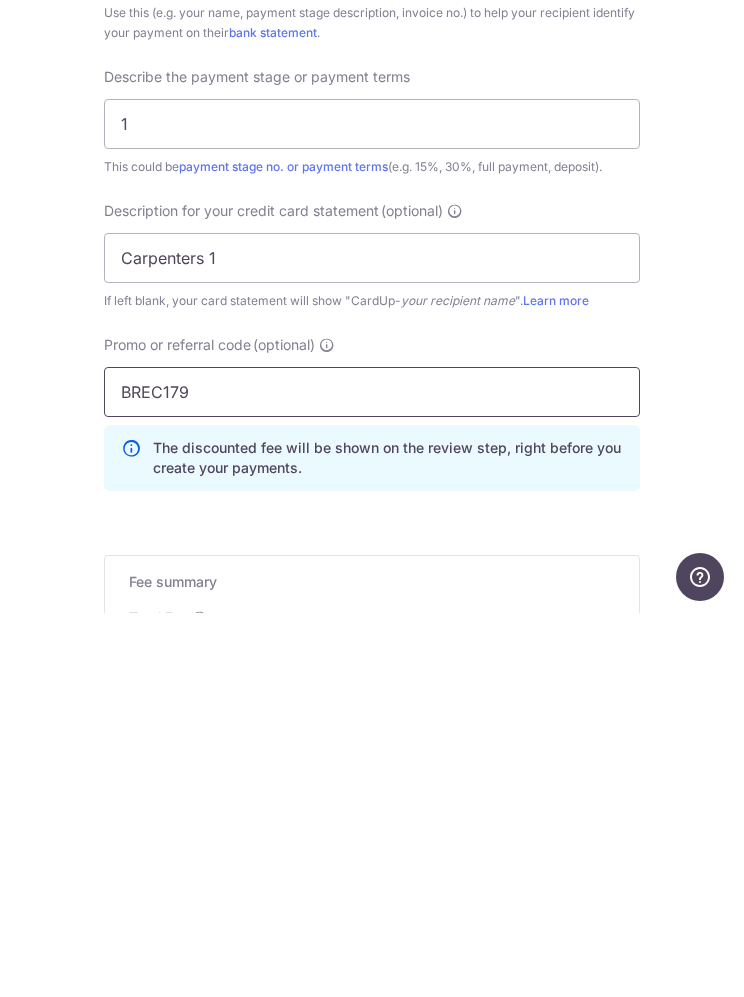 scroll, scrollTop: 1464, scrollLeft: 0, axis: vertical 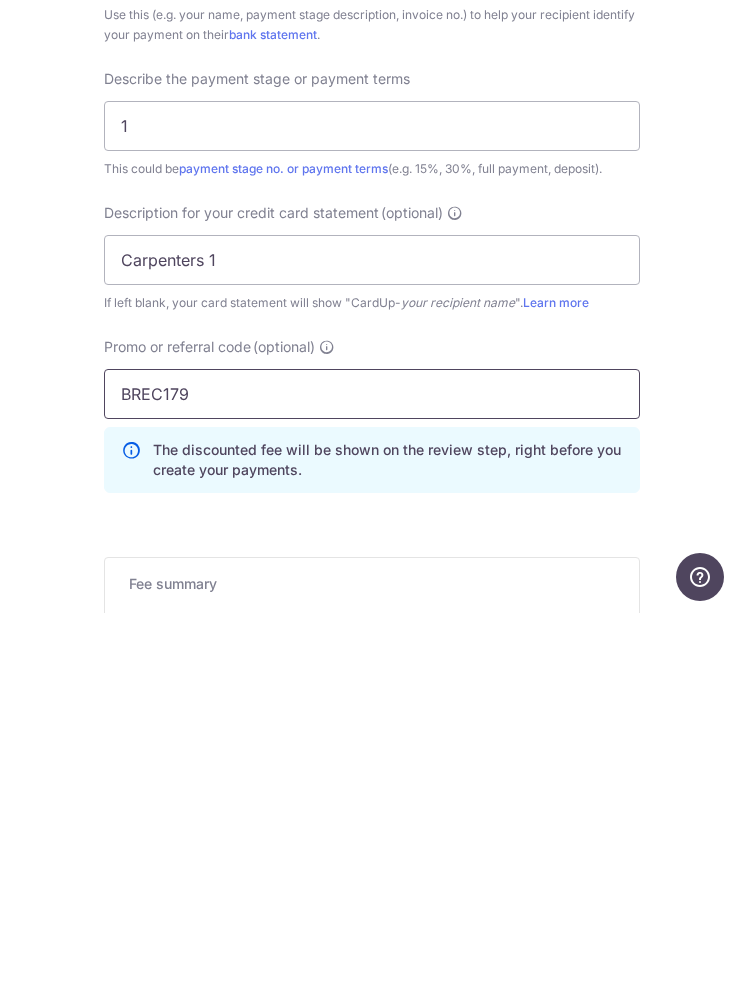 type on "BREC179" 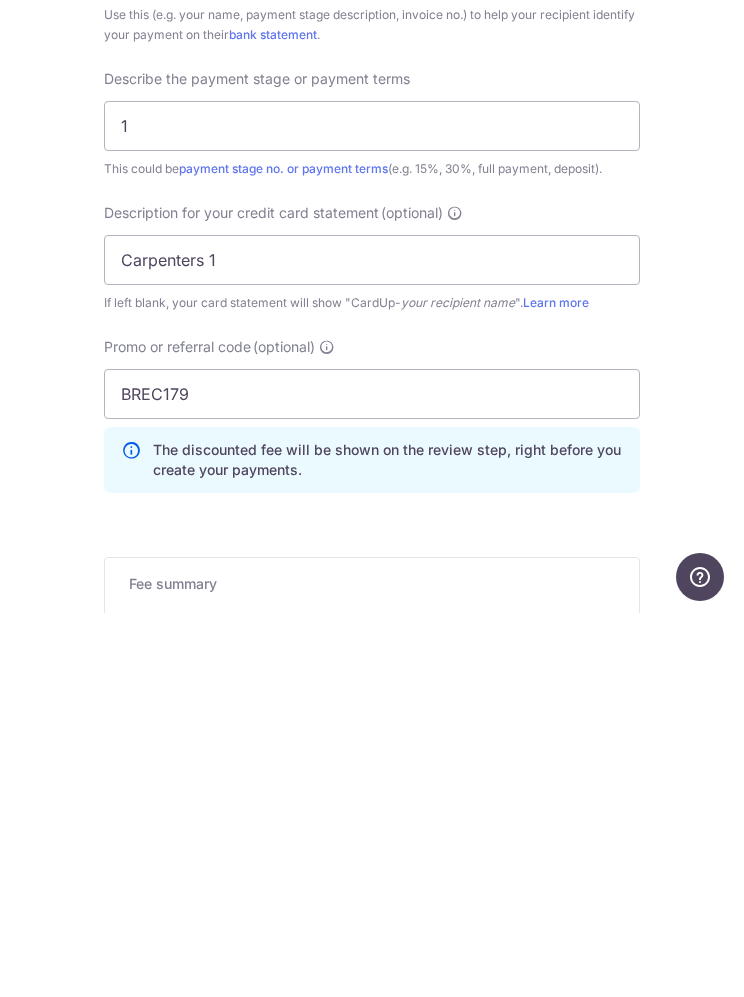 click on "Tell us more about your payment
Enter payment amount
SGD
20,000.00
20000.00
GST
(optional)
SGD
Recipient added successfully!
Select Card
**** 5514
Add credit card
Your Cards
**** 1003
**** 0178
**** 1886
**** 5514" at bounding box center (372, 127) 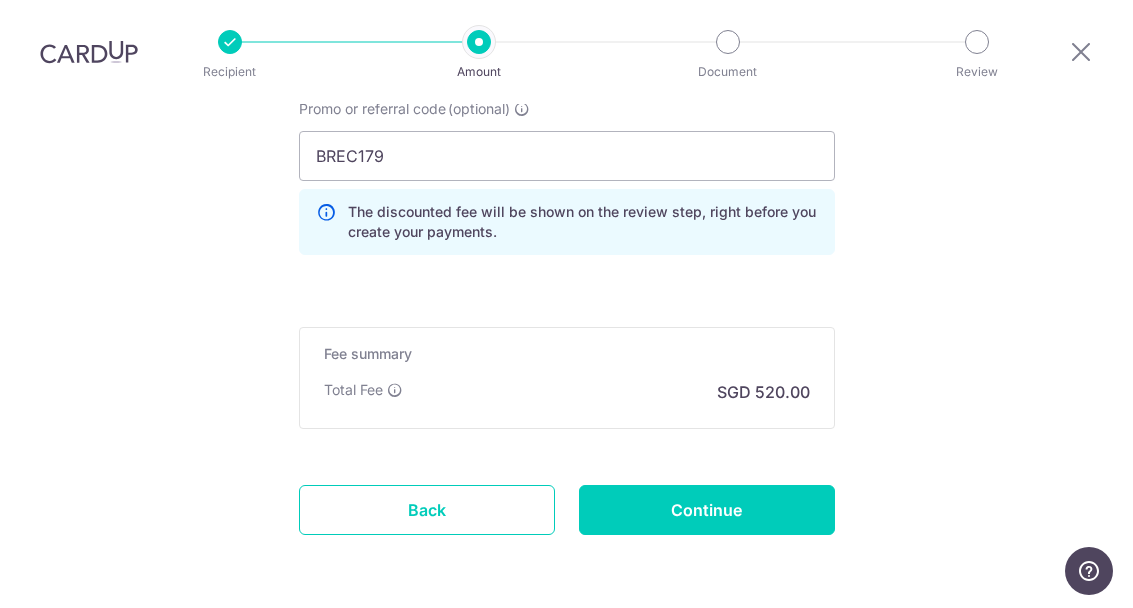 scroll, scrollTop: 1687, scrollLeft: 0, axis: vertical 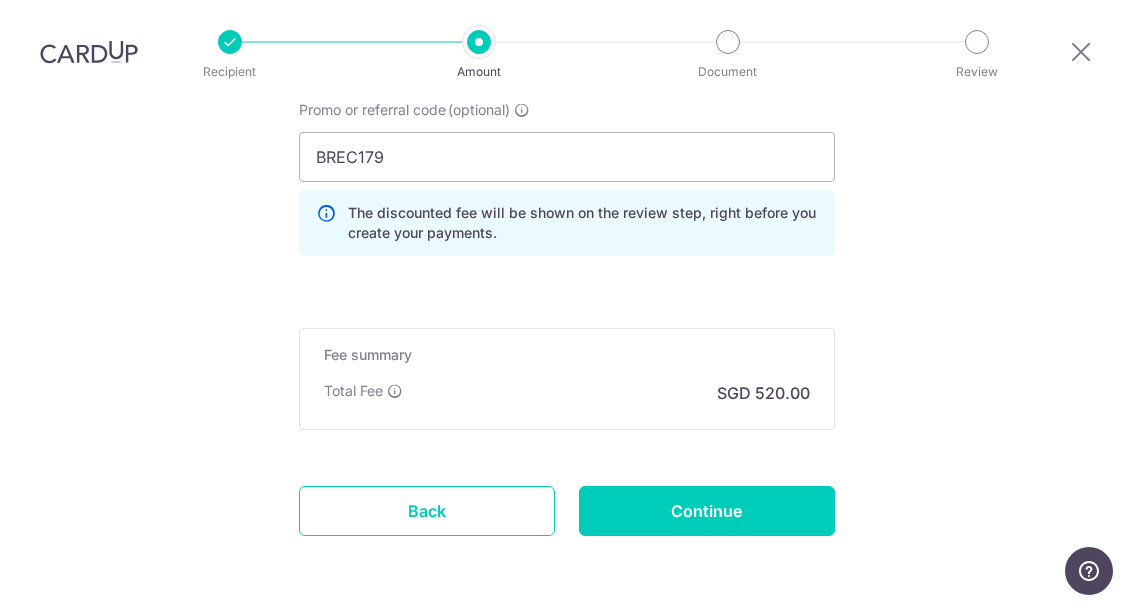 click on "Continue" at bounding box center [707, 512] 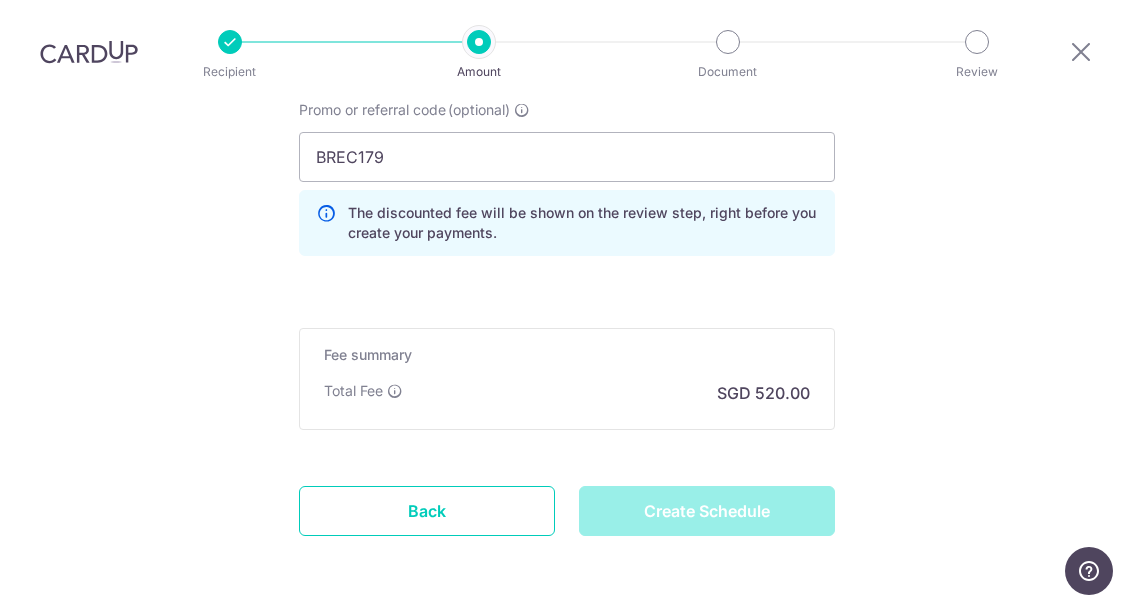 type on "Create Schedule" 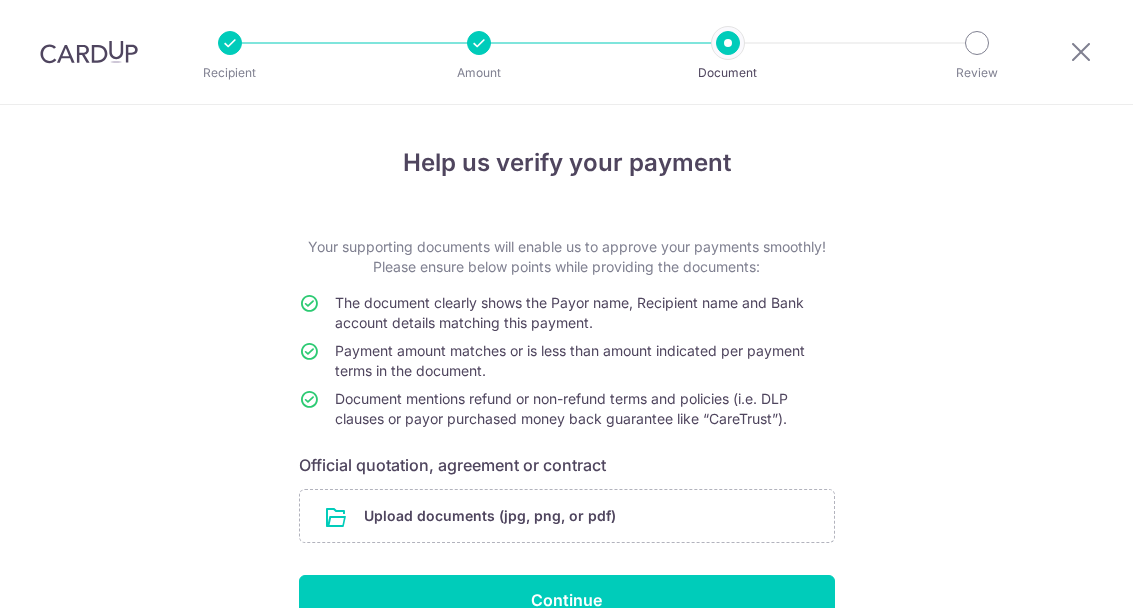 scroll, scrollTop: 0, scrollLeft: 0, axis: both 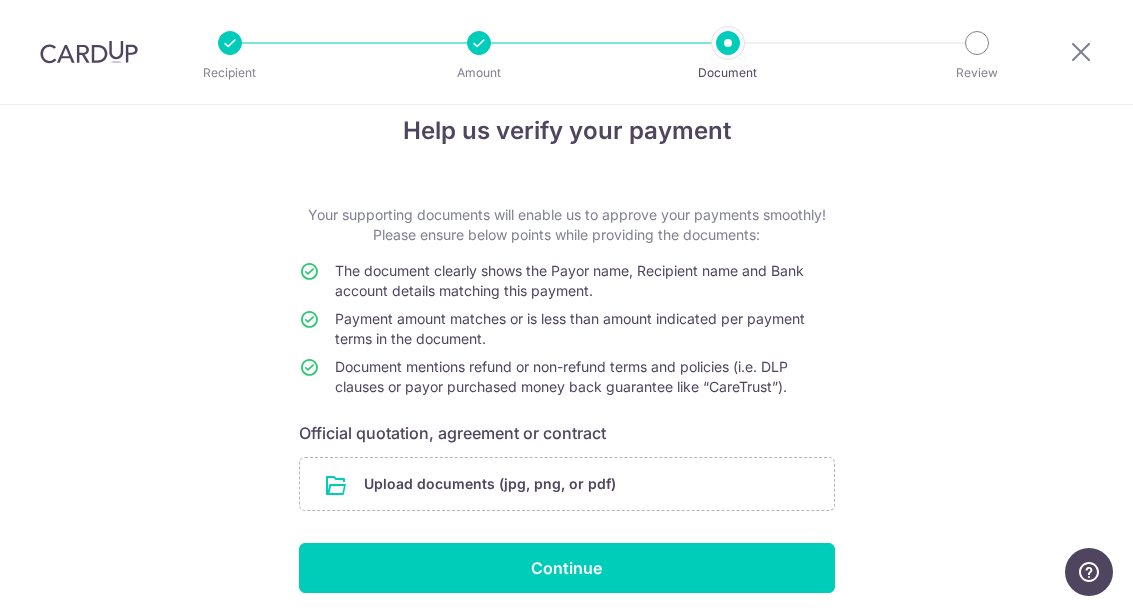 click at bounding box center [567, 484] 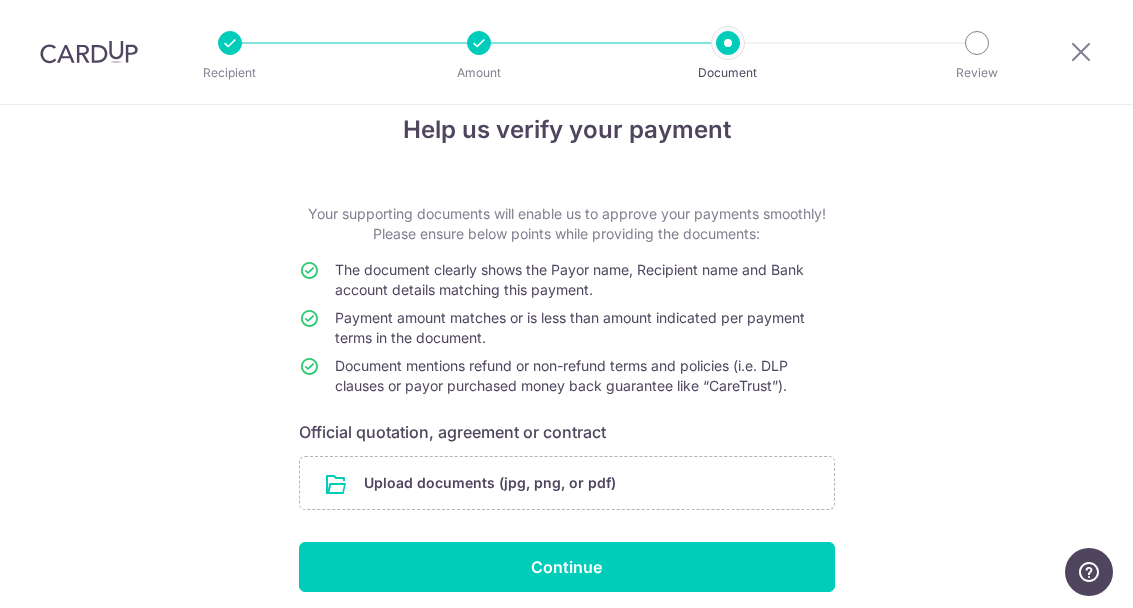 scroll, scrollTop: 32, scrollLeft: 0, axis: vertical 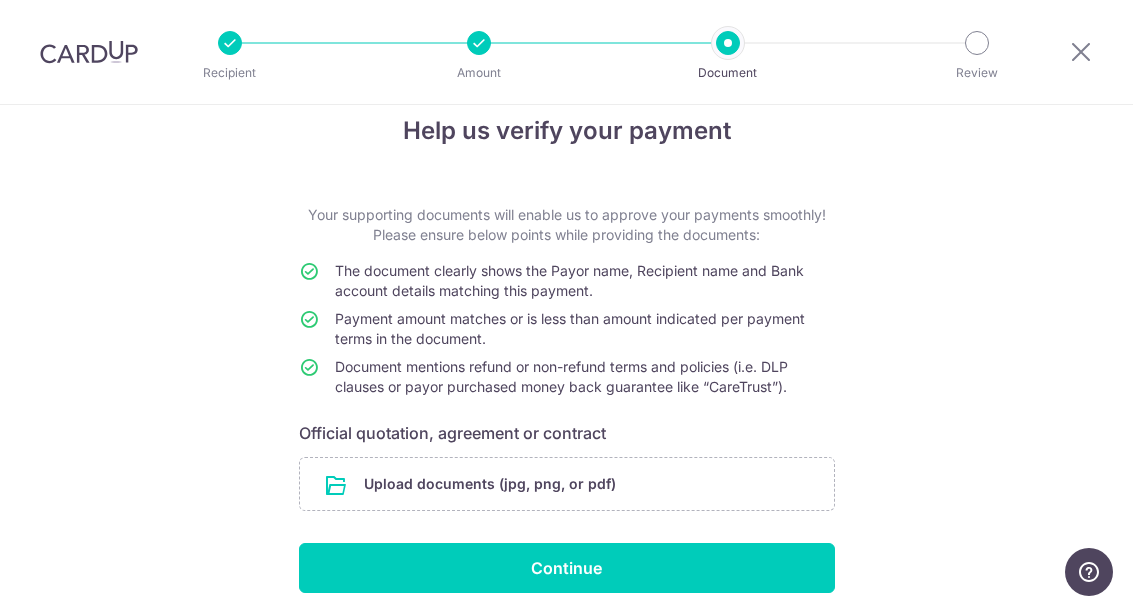 click at bounding box center [567, 484] 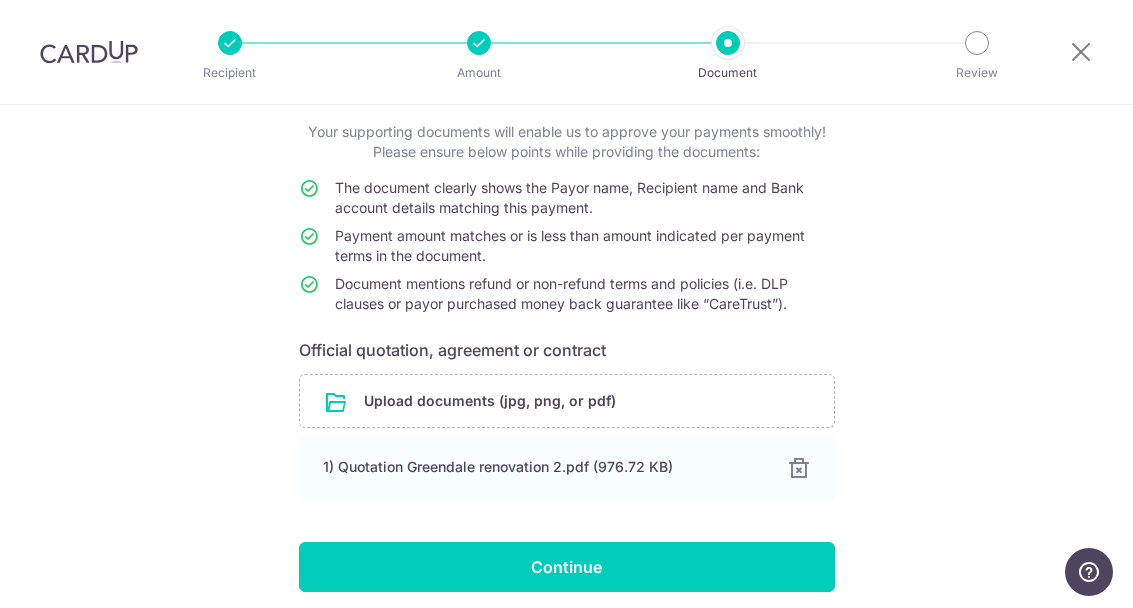 scroll, scrollTop: 114, scrollLeft: 0, axis: vertical 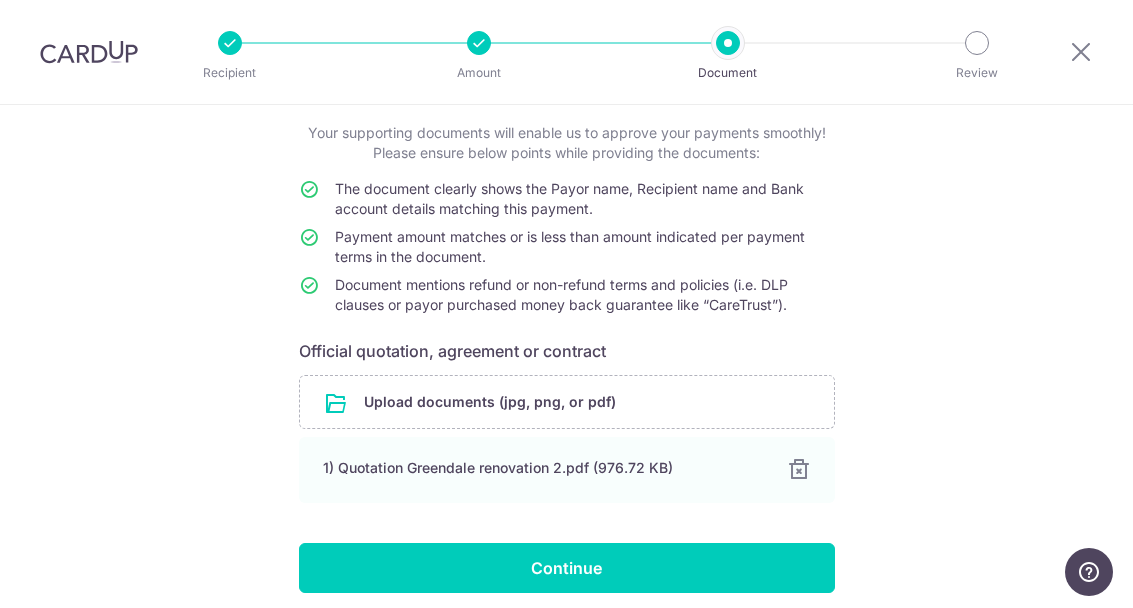 click on "Continue" at bounding box center [567, 568] 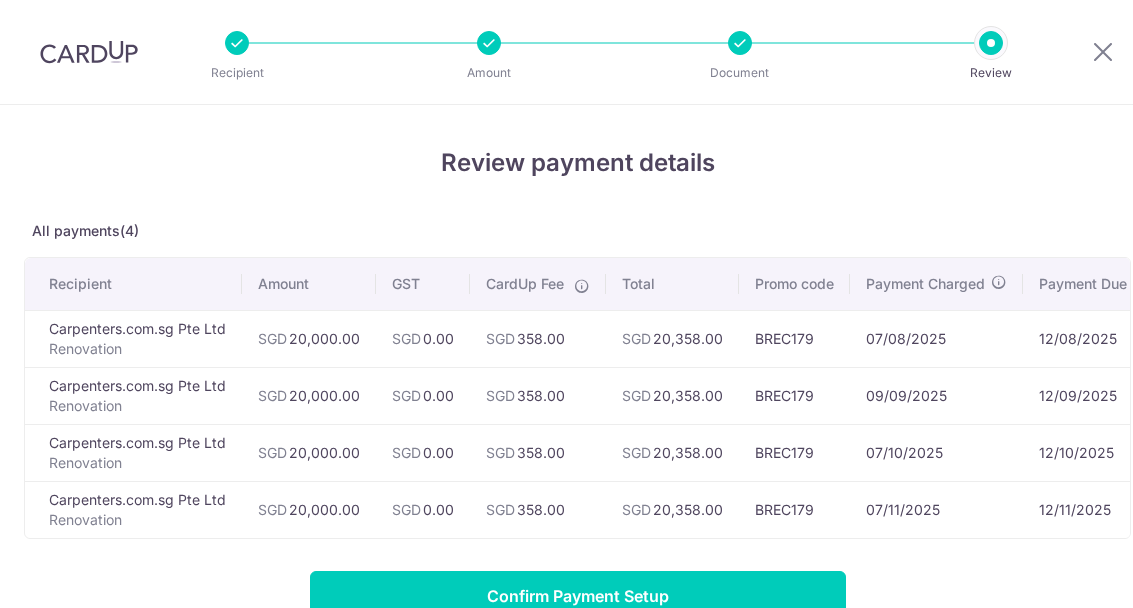 scroll, scrollTop: 0, scrollLeft: 0, axis: both 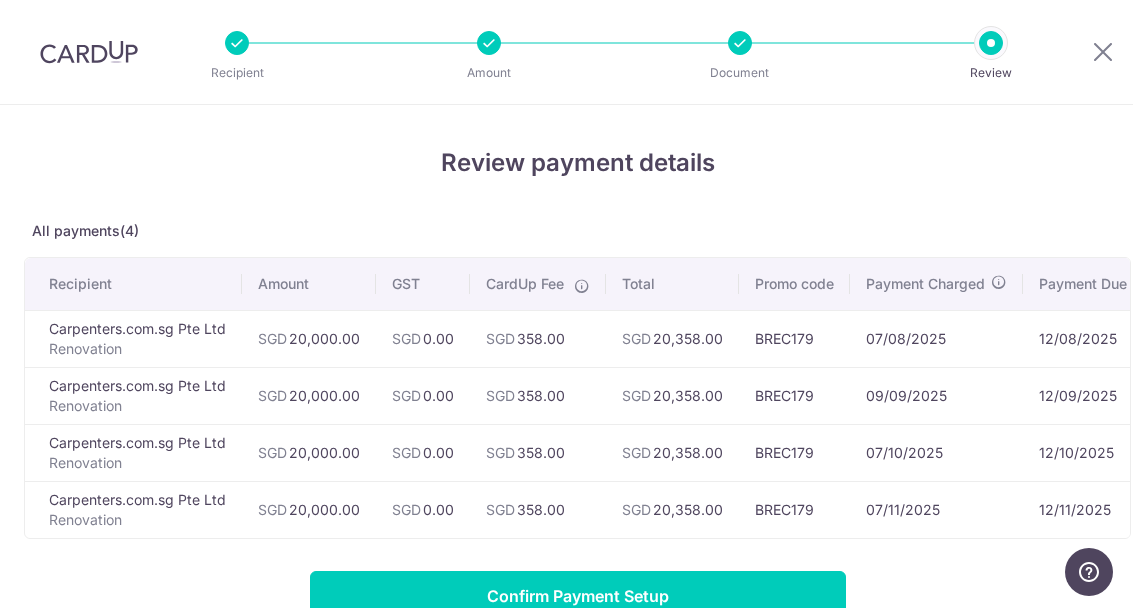 click at bounding box center [1103, 51] 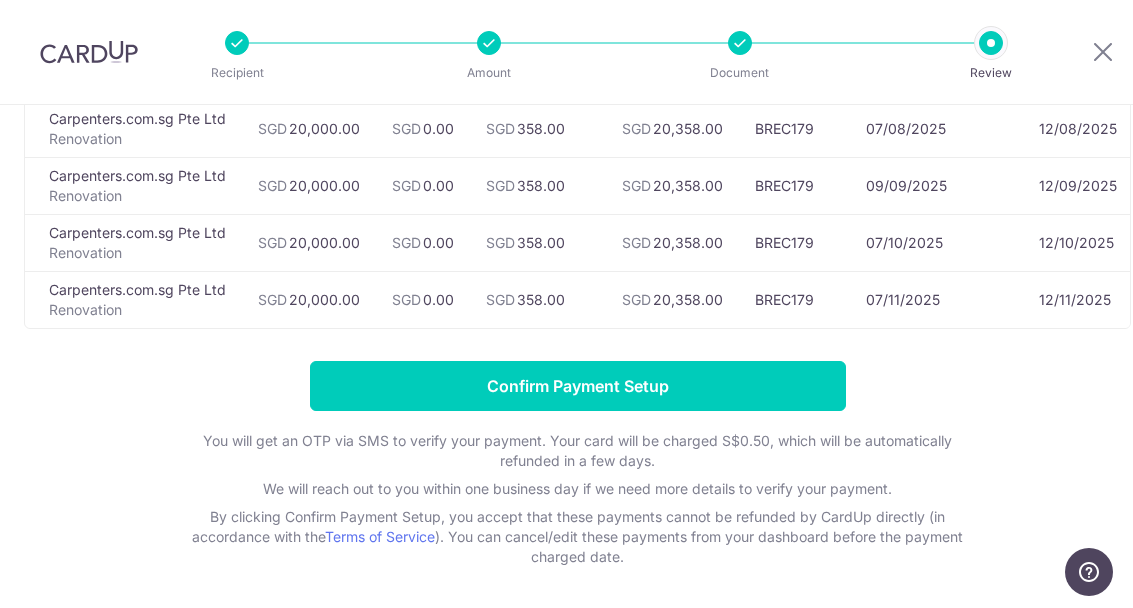 scroll, scrollTop: 208, scrollLeft: 0, axis: vertical 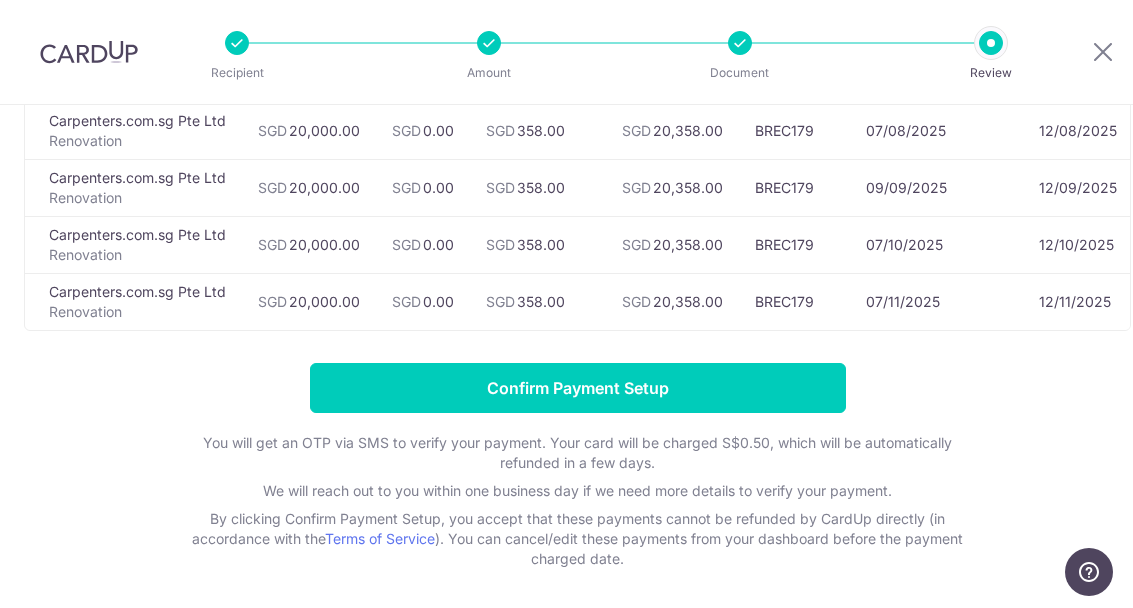 click on "Confirm Payment Setup" at bounding box center (578, 388) 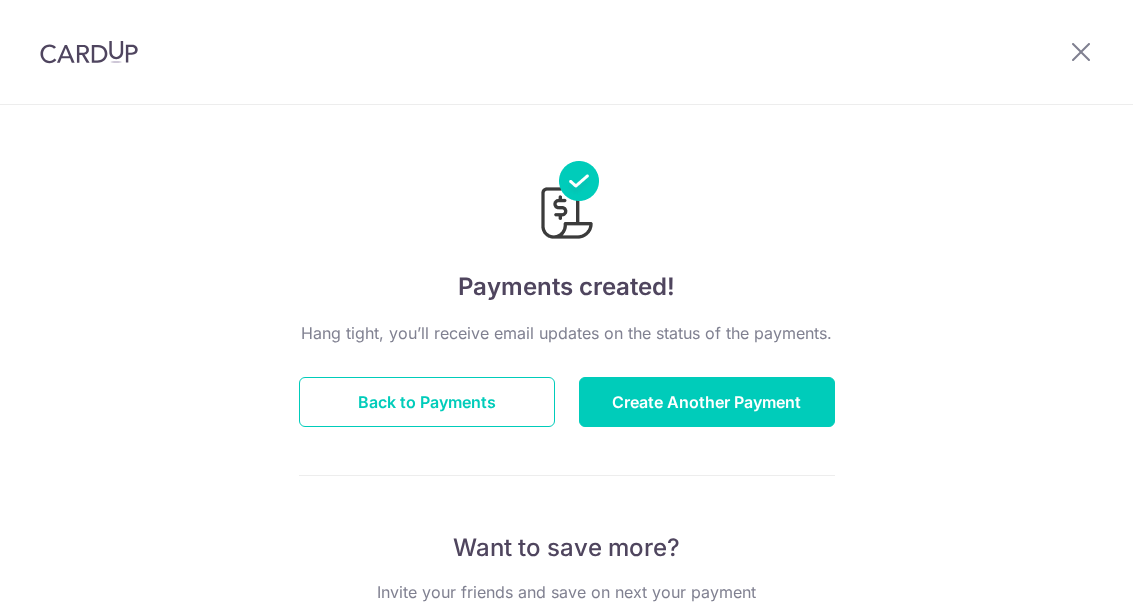 scroll, scrollTop: 0, scrollLeft: 0, axis: both 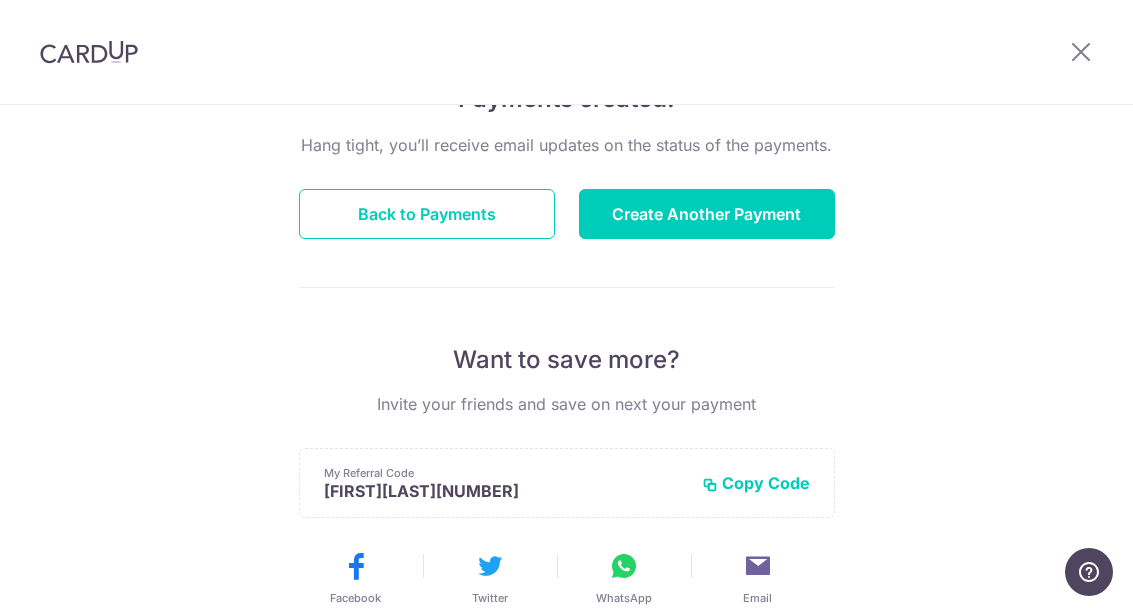 click on "Back to Payments" at bounding box center (427, 214) 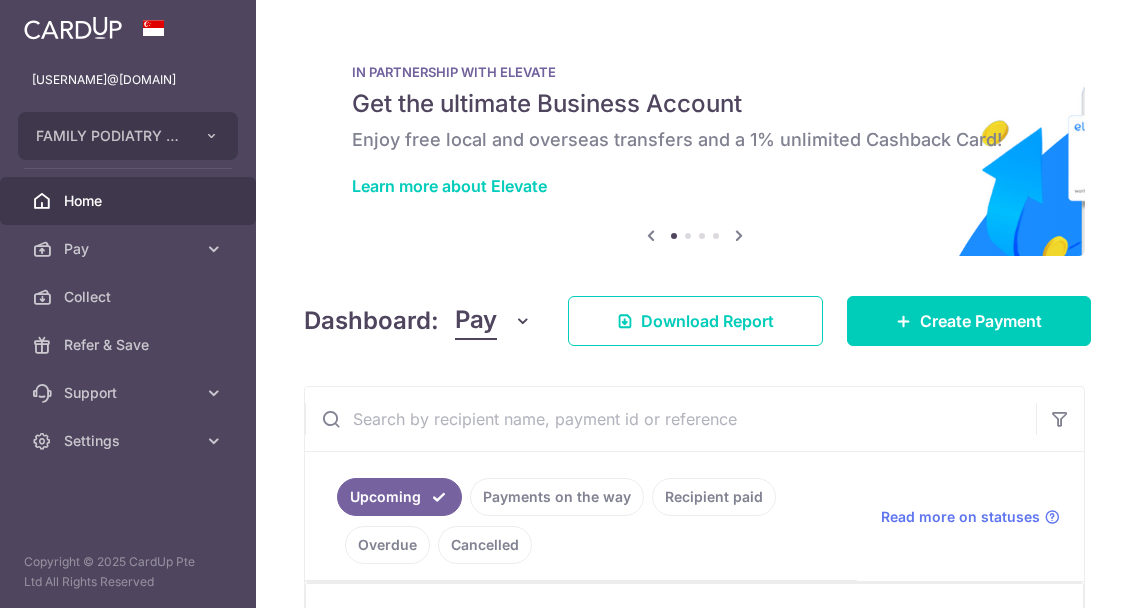 scroll, scrollTop: 0, scrollLeft: 0, axis: both 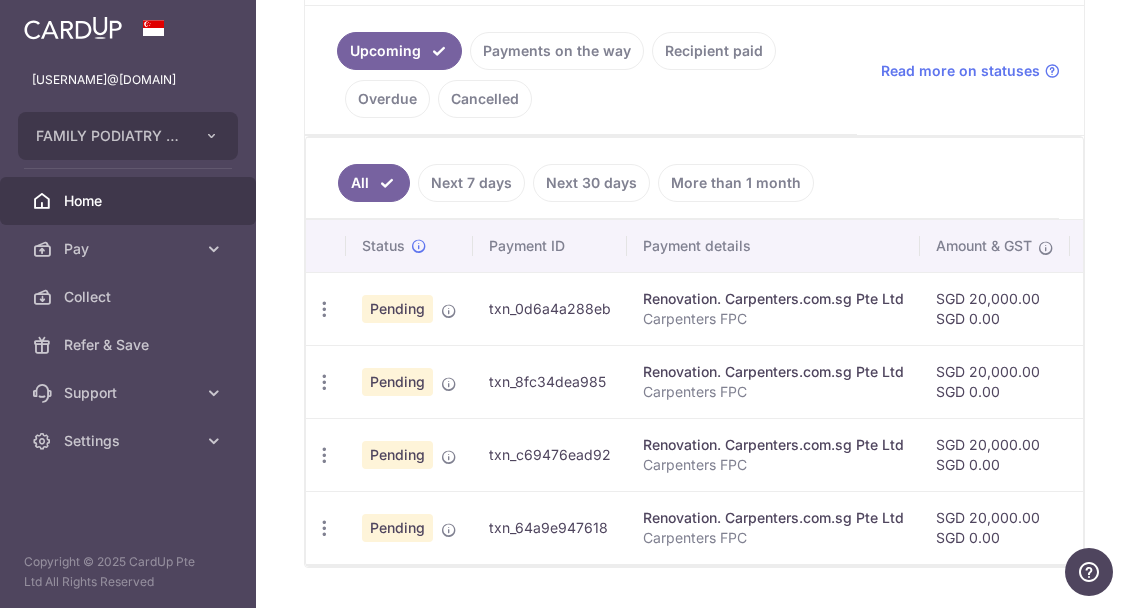 click on "txn_0d6a4a288eb" at bounding box center [550, 308] 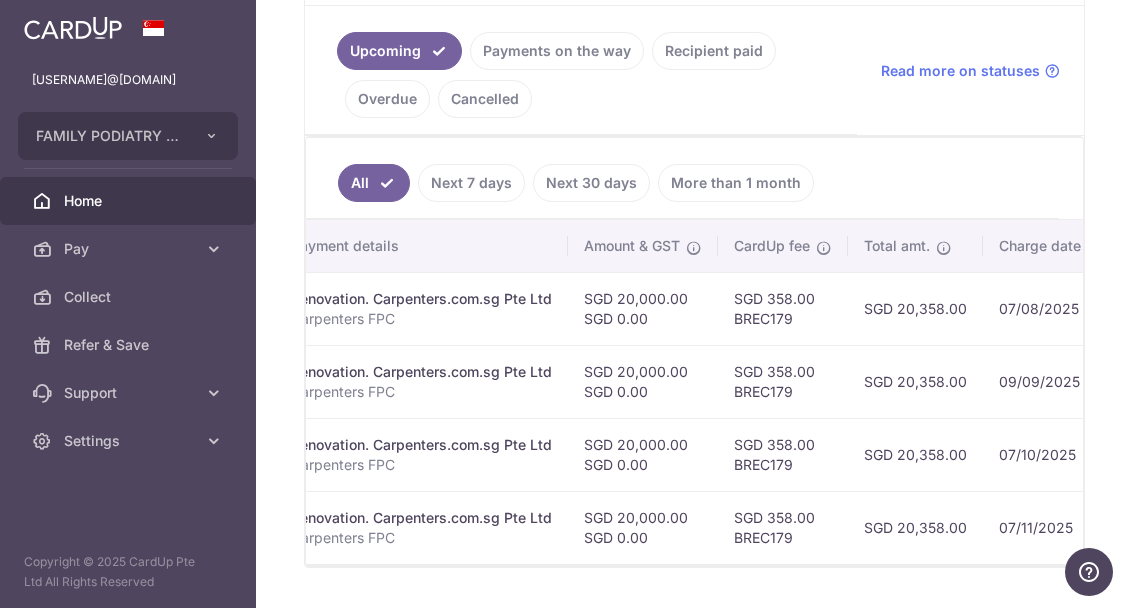 scroll, scrollTop: 0, scrollLeft: 354, axis: horizontal 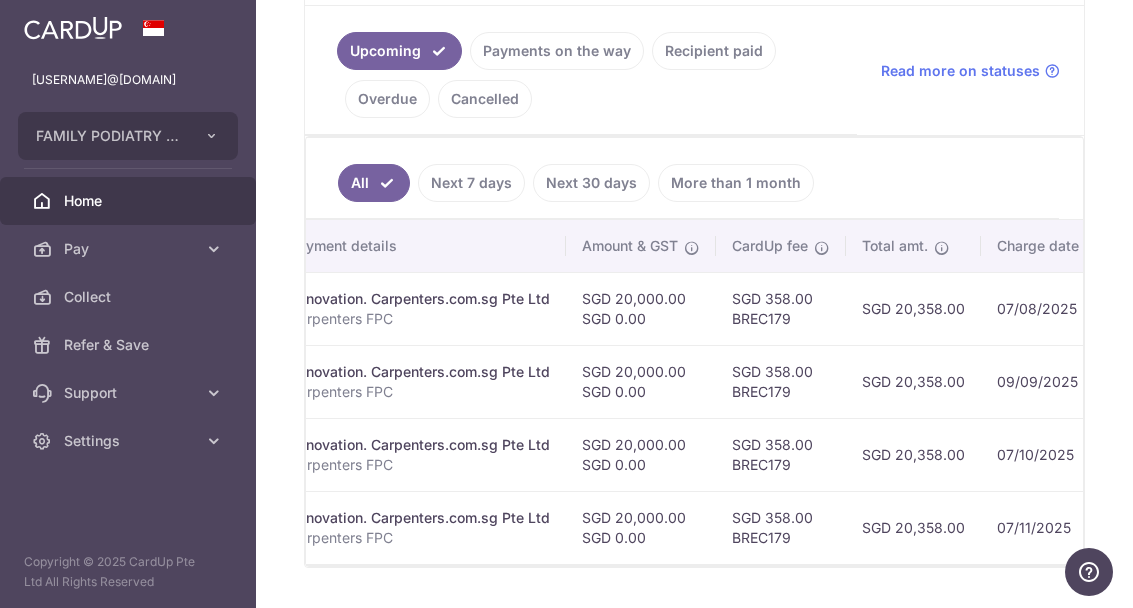 click on "SGD 358.00
BREC179" at bounding box center (781, 308) 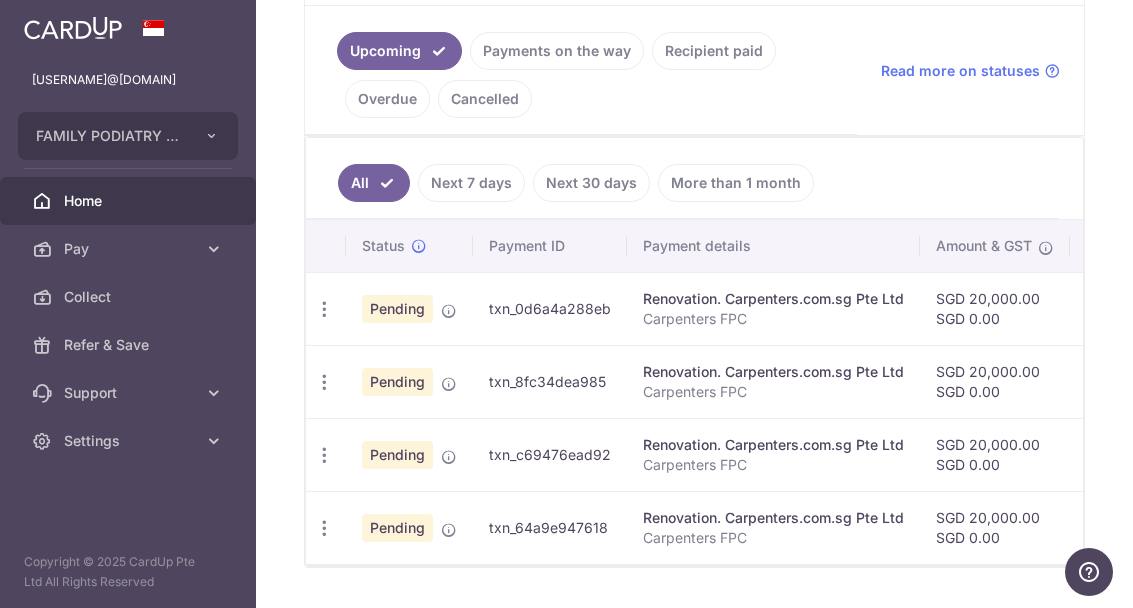 scroll, scrollTop: 0, scrollLeft: 0, axis: both 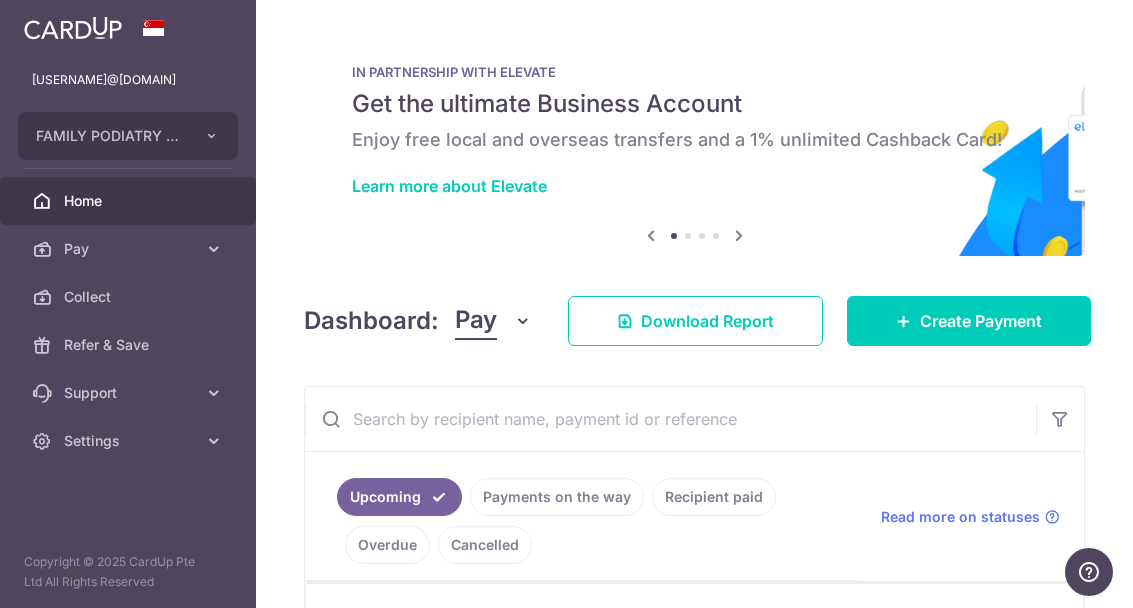 click at bounding box center [0, 0] 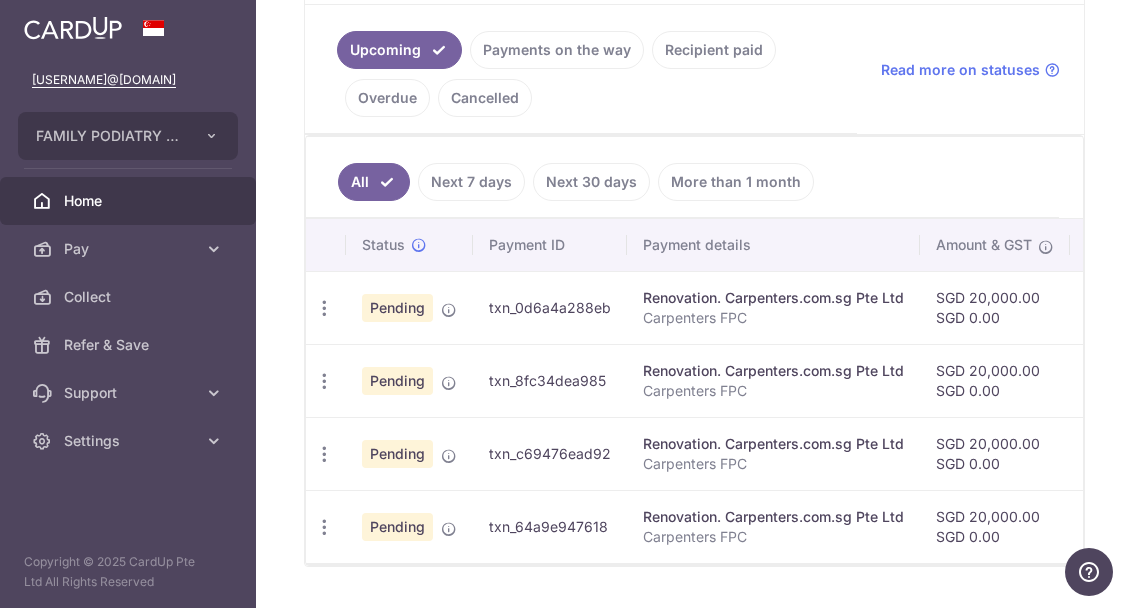 scroll, scrollTop: 446, scrollLeft: 0, axis: vertical 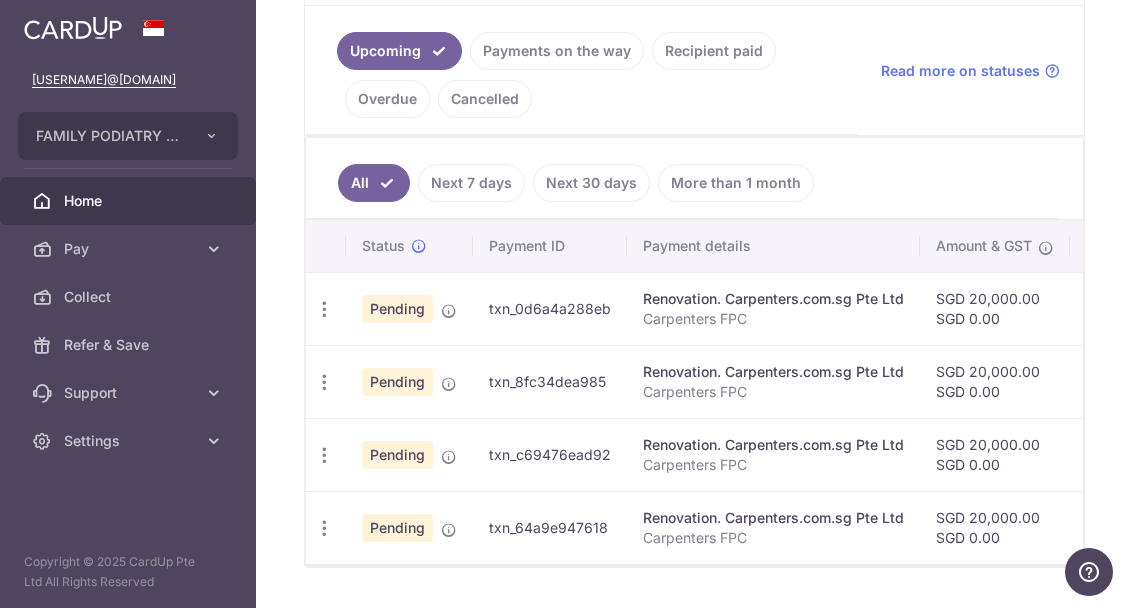 click on "Renovation. Carpenters.com.sg Pte Ltd" at bounding box center (773, 299) 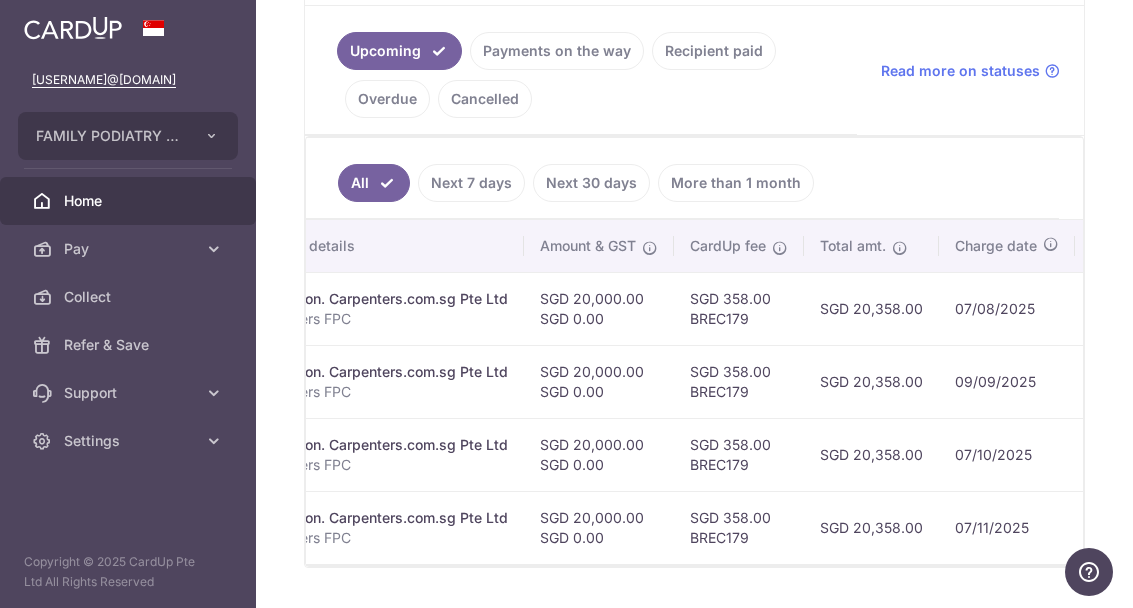scroll, scrollTop: 0, scrollLeft: 396, axis: horizontal 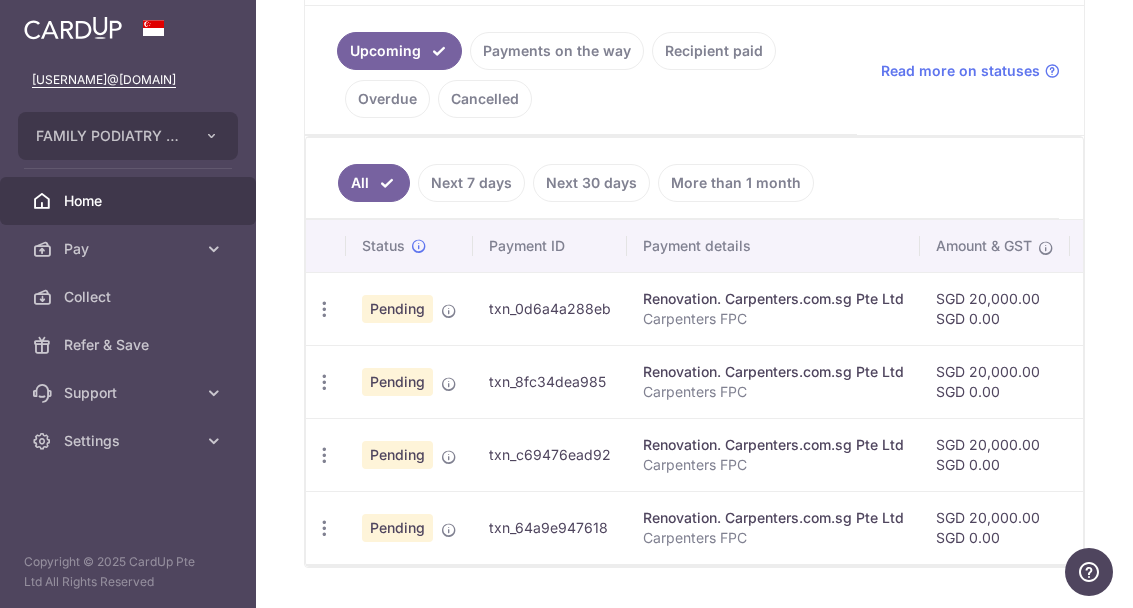 click at bounding box center [324, 309] 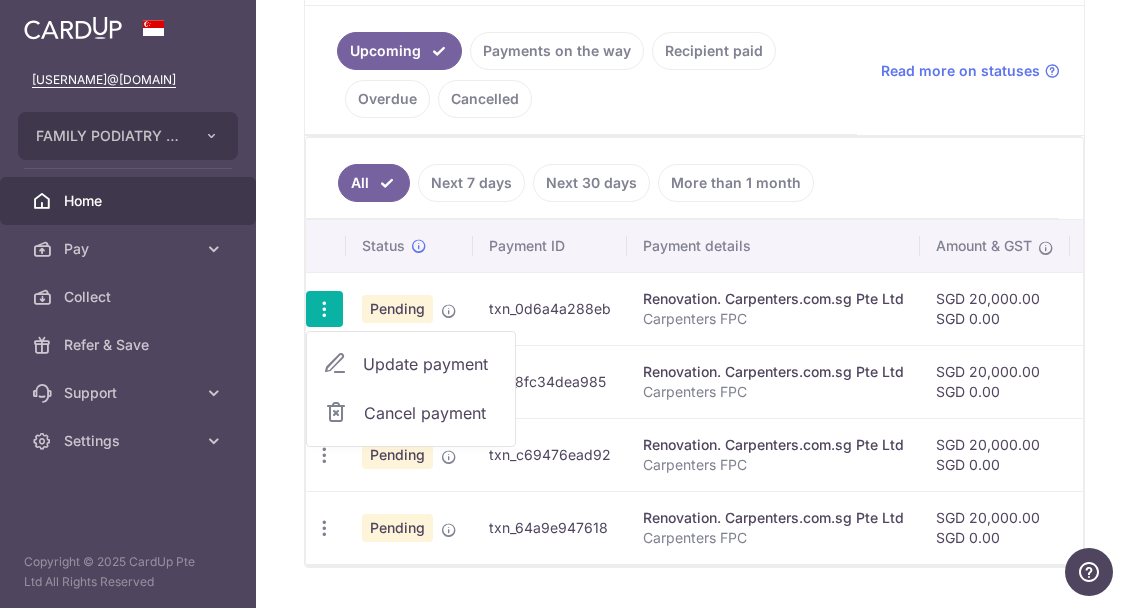 click at bounding box center (566, 304) 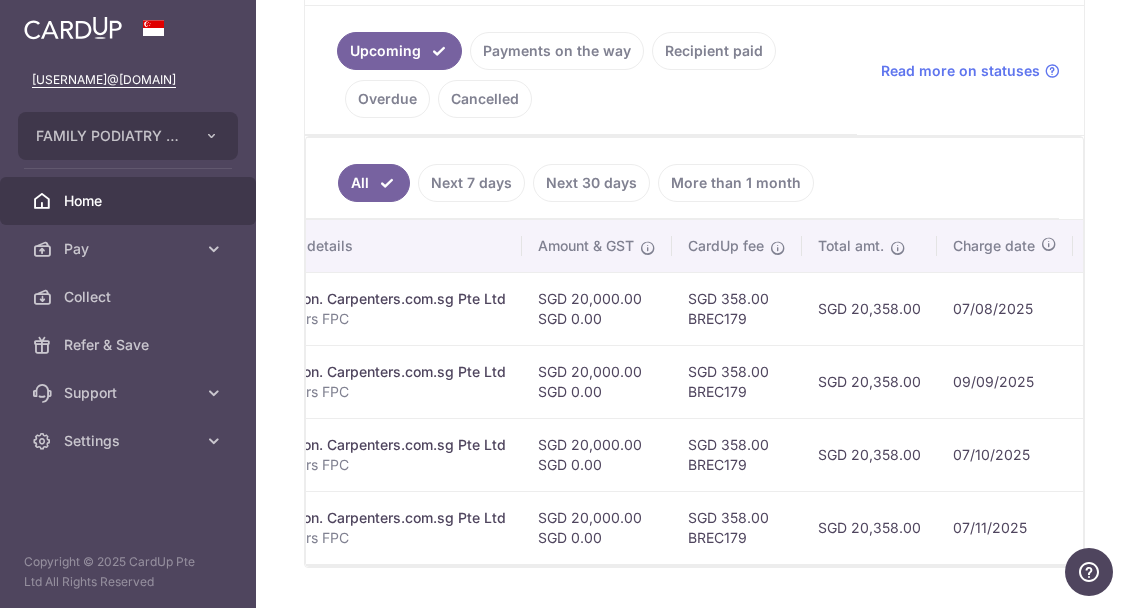 scroll, scrollTop: 0, scrollLeft: 396, axis: horizontal 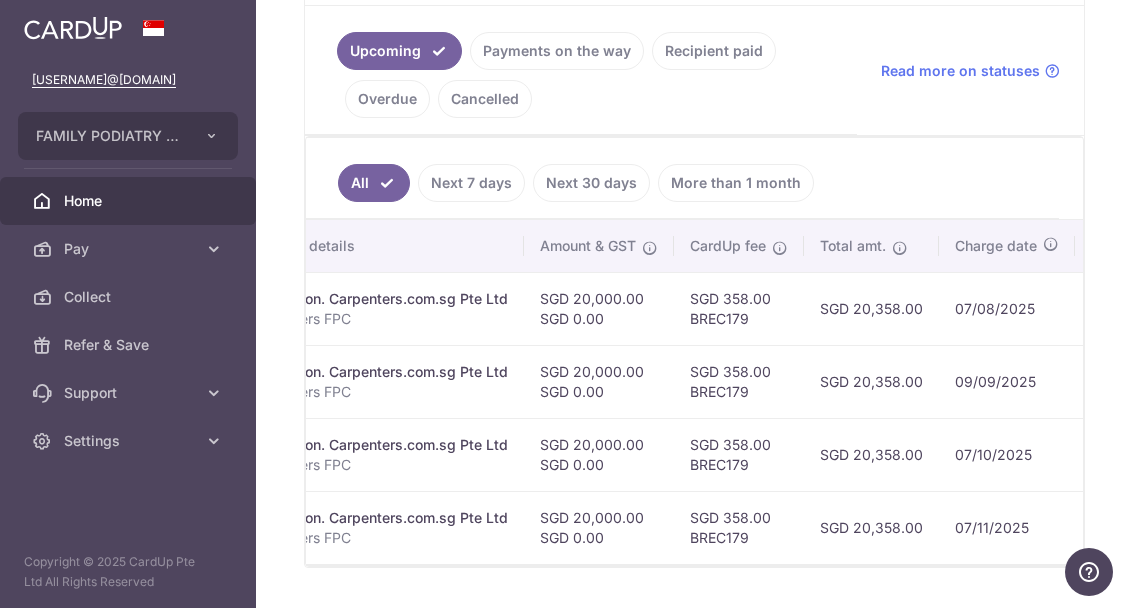 click on "Payments on the way" at bounding box center [557, 51] 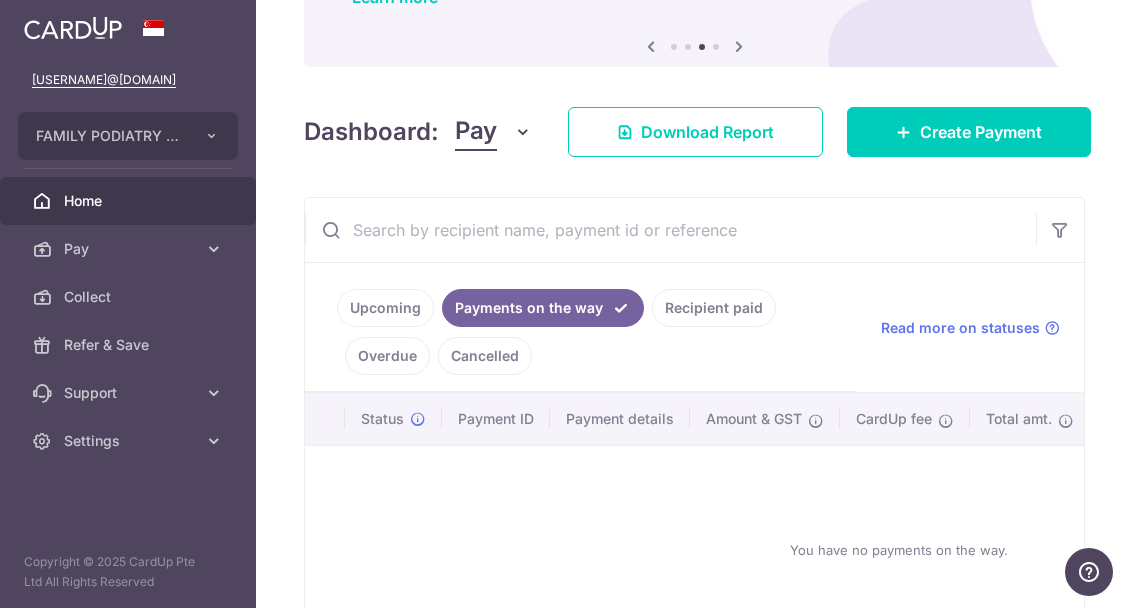 click at bounding box center (214, 249) 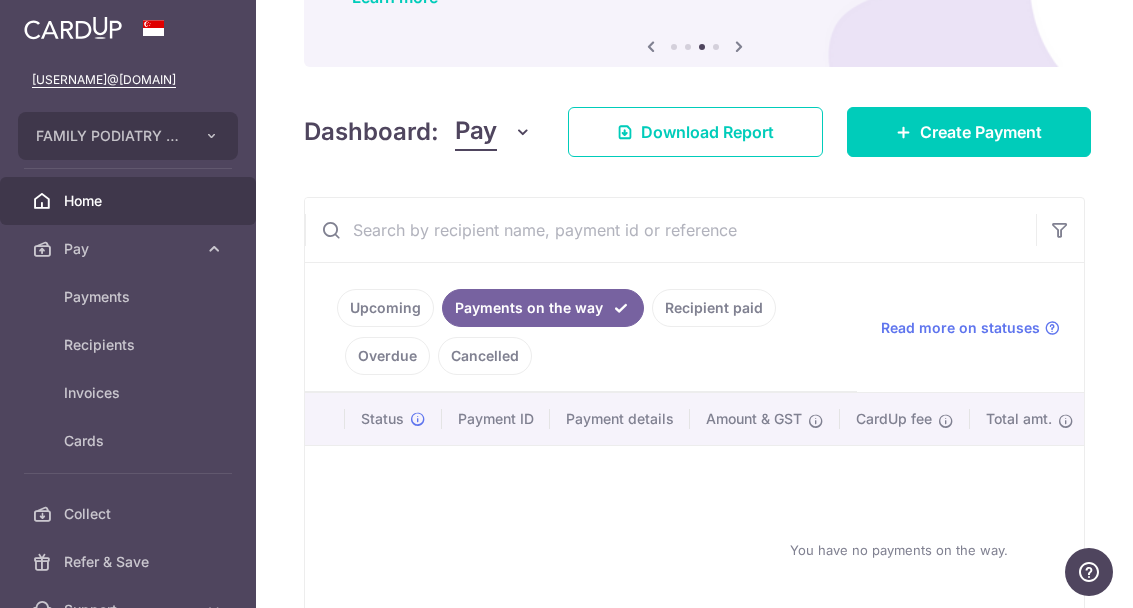 click on "Recipients" at bounding box center (128, 345) 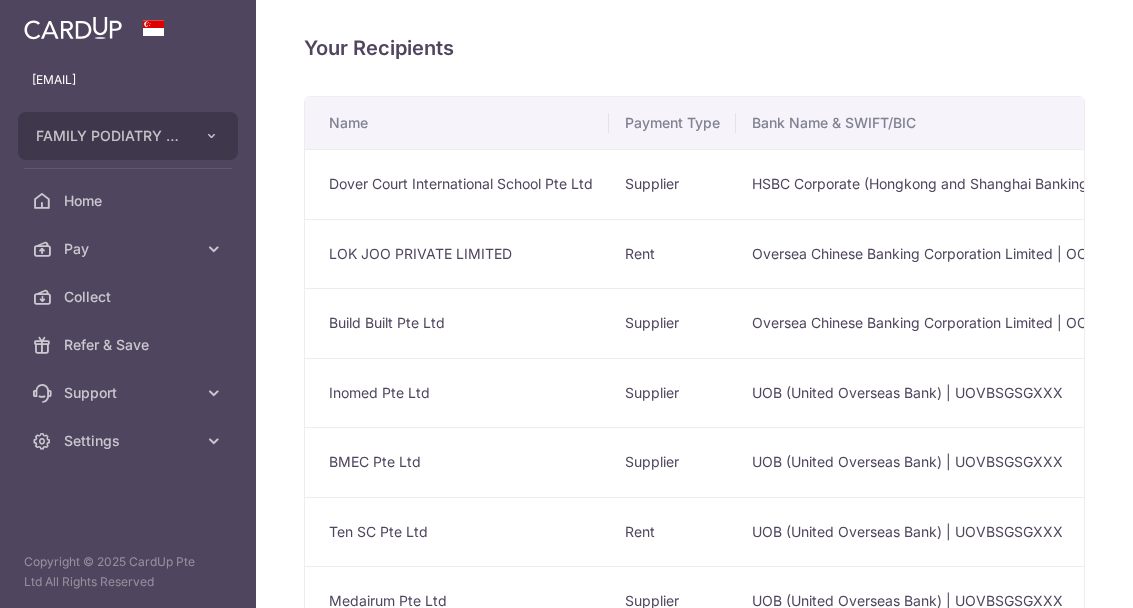 scroll, scrollTop: 0, scrollLeft: 0, axis: both 